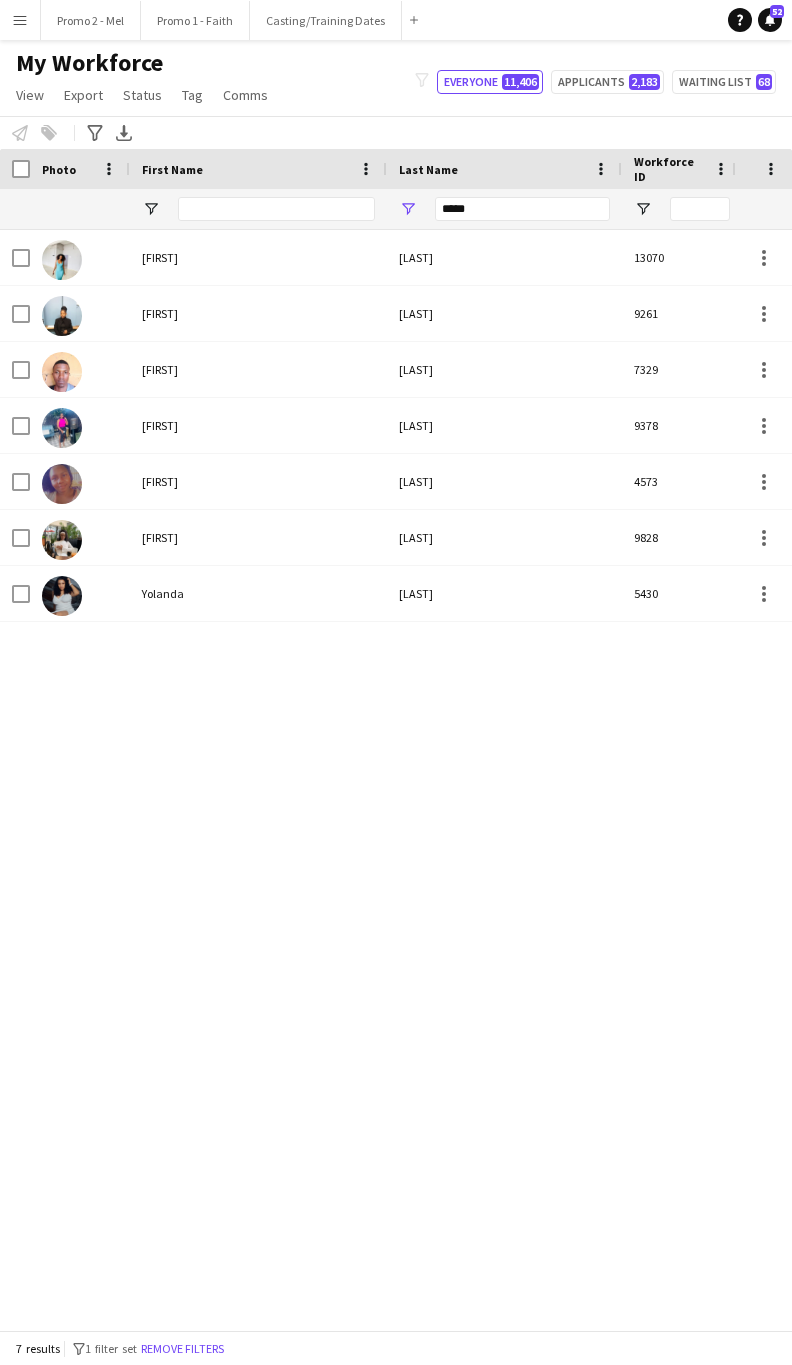scroll, scrollTop: 0, scrollLeft: 0, axis: both 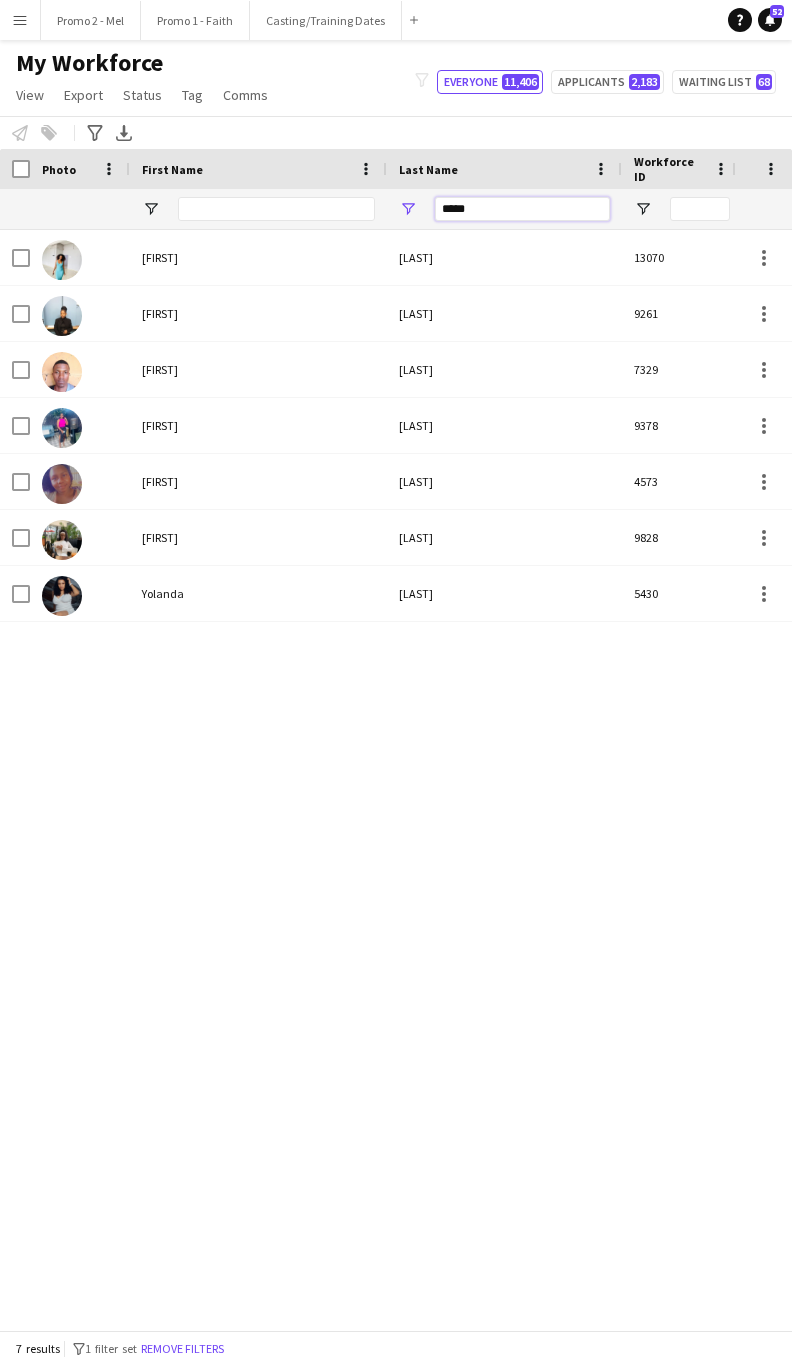 click on "*****" at bounding box center (522, 209) 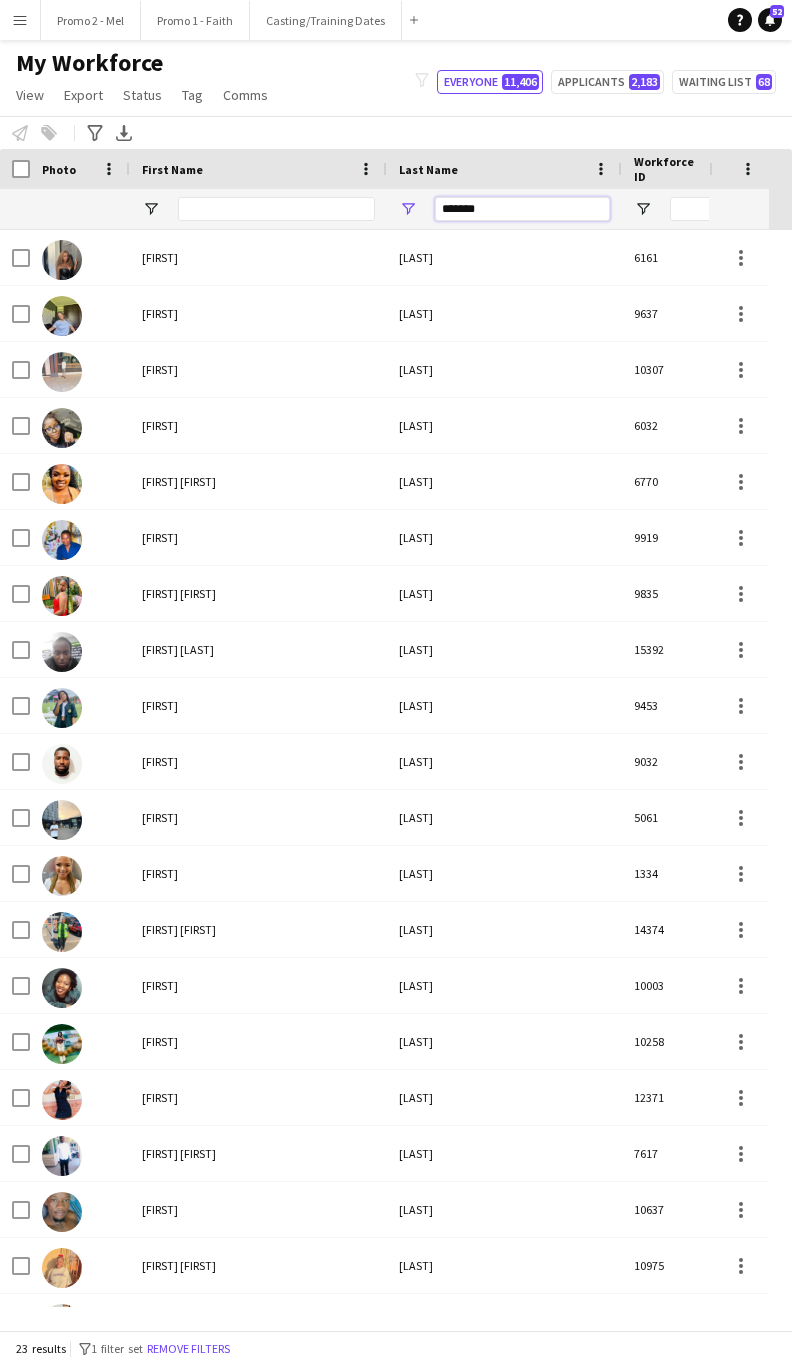type on "*******" 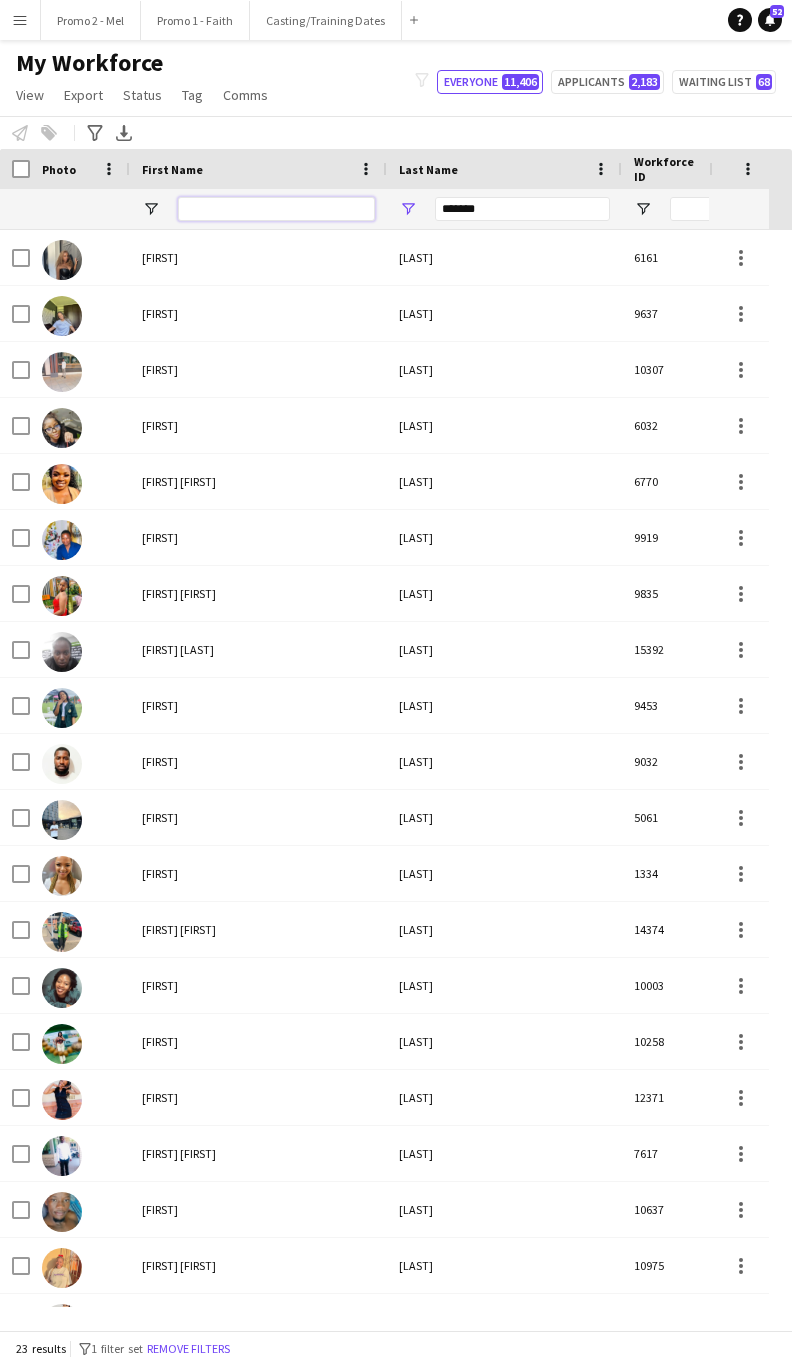 click at bounding box center (276, 209) 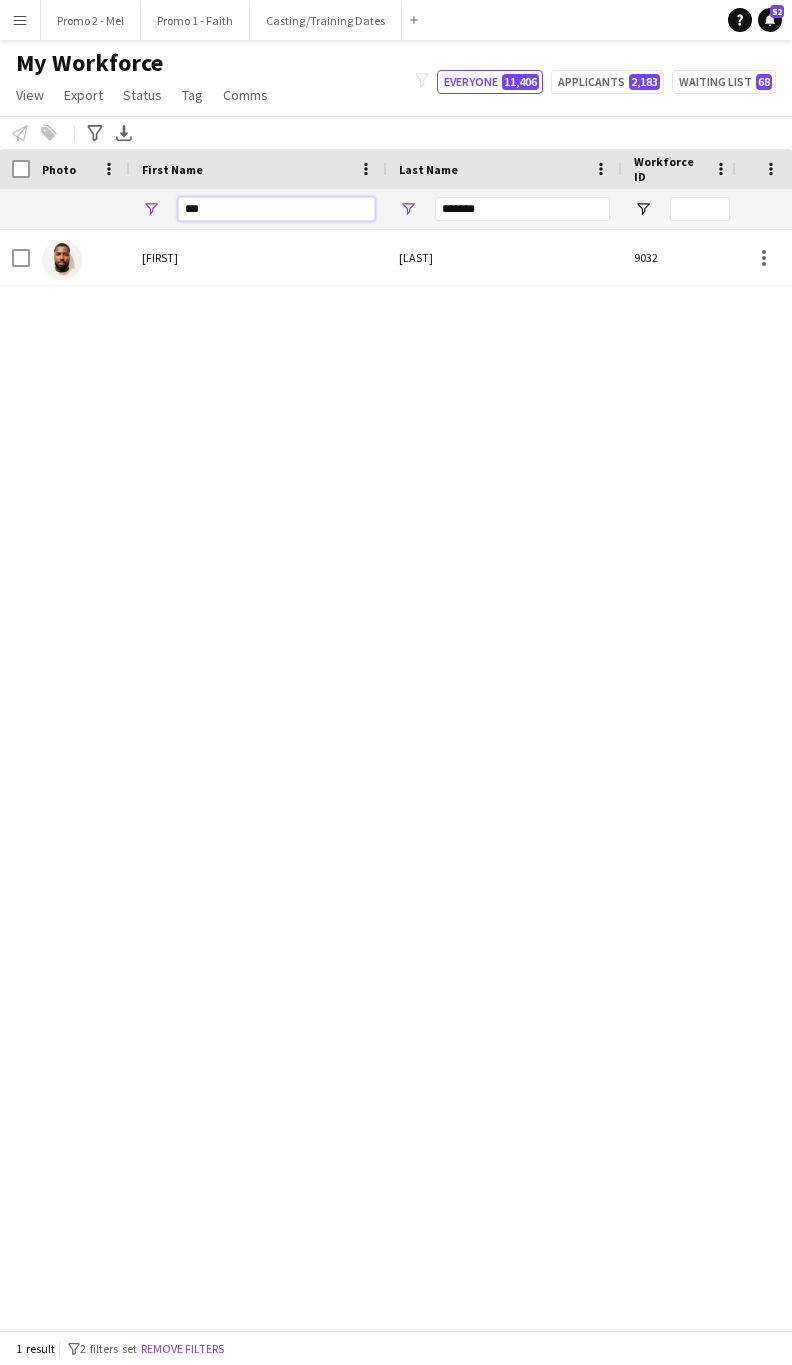 type on "***" 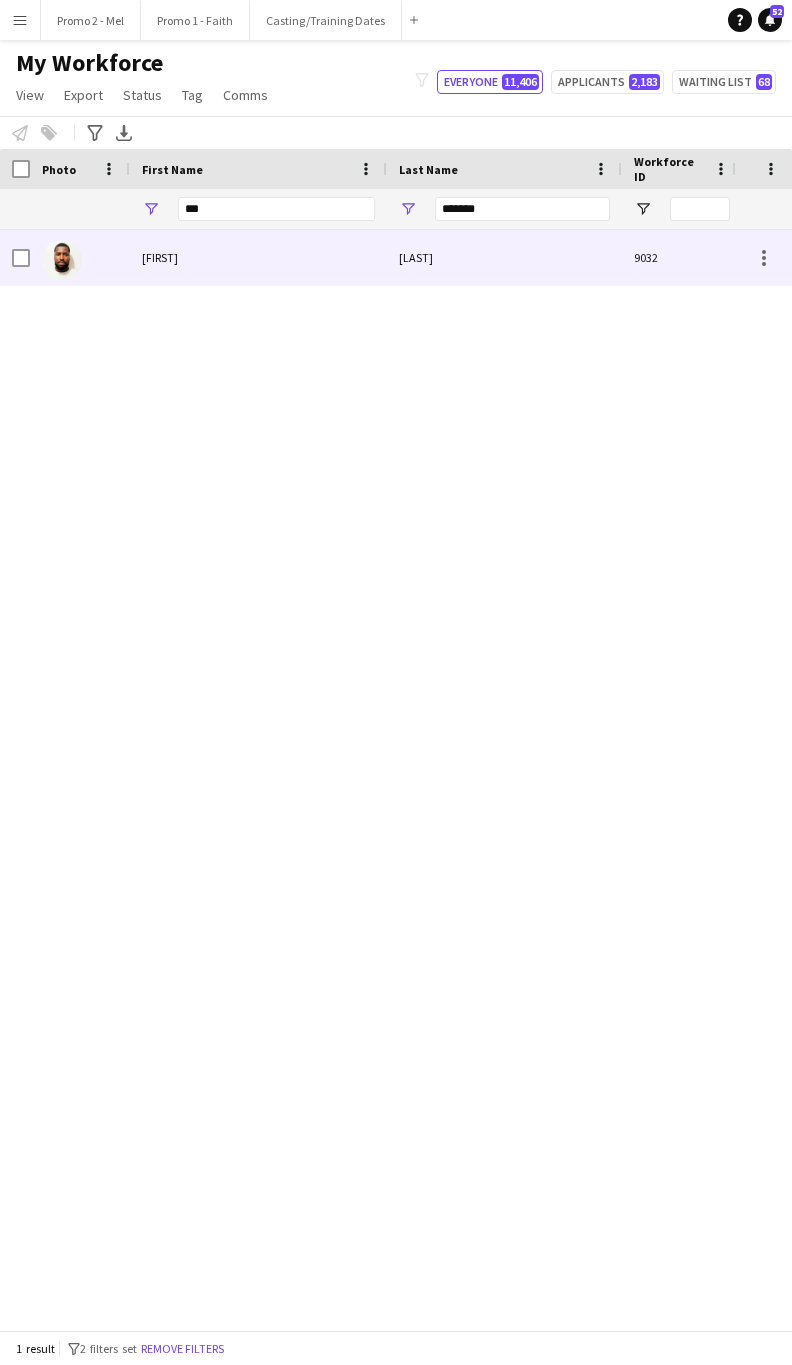 click on "[FIRST]" at bounding box center [258, 257] 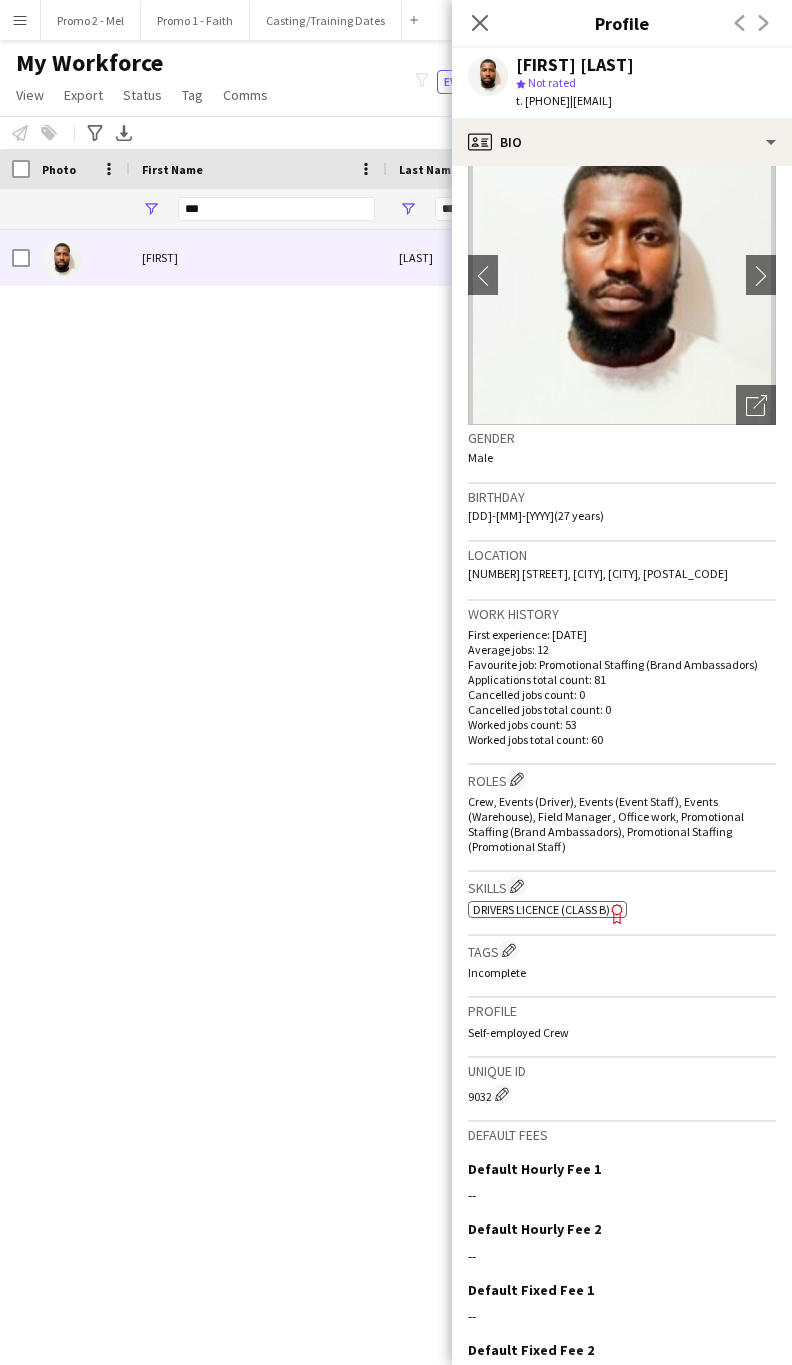 scroll, scrollTop: 163, scrollLeft: 0, axis: vertical 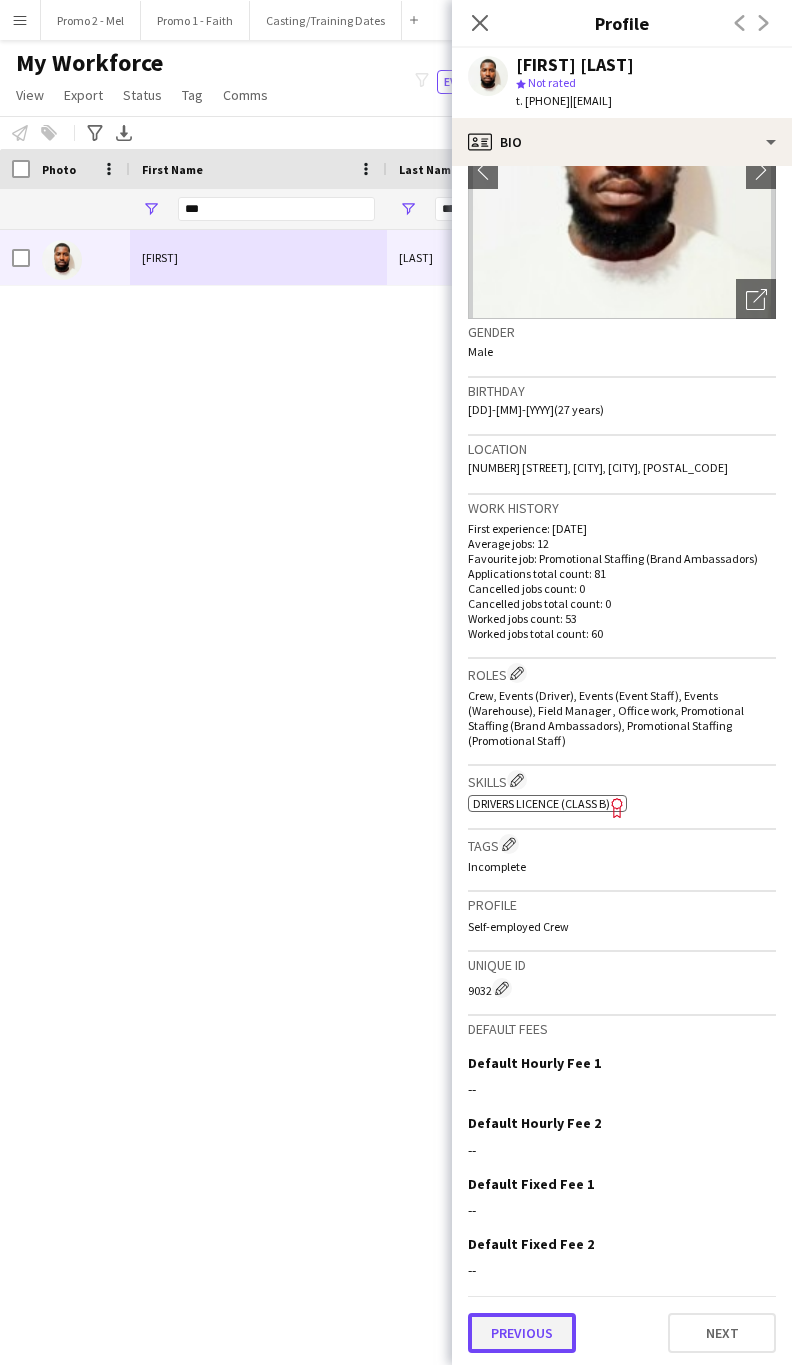 click on "Previous" 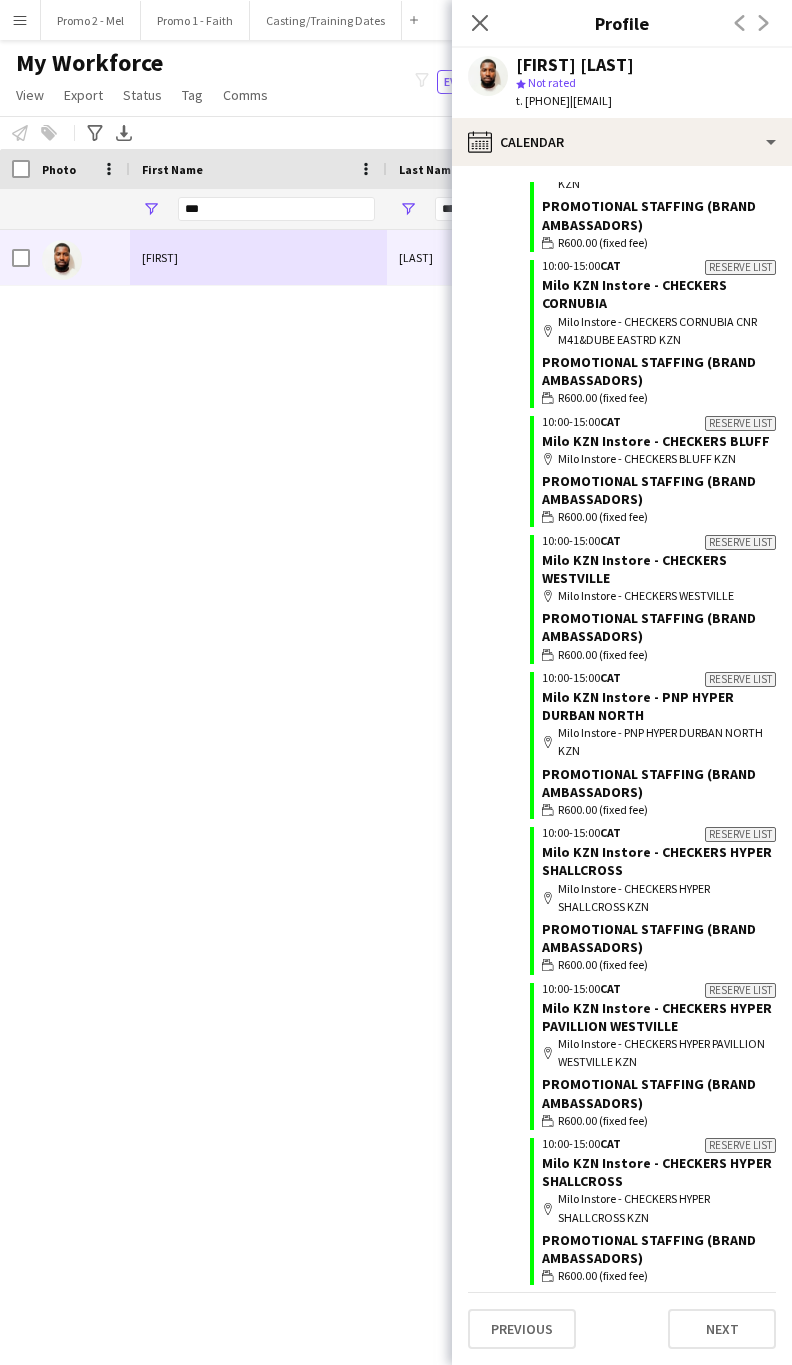 scroll, scrollTop: 688, scrollLeft: 0, axis: vertical 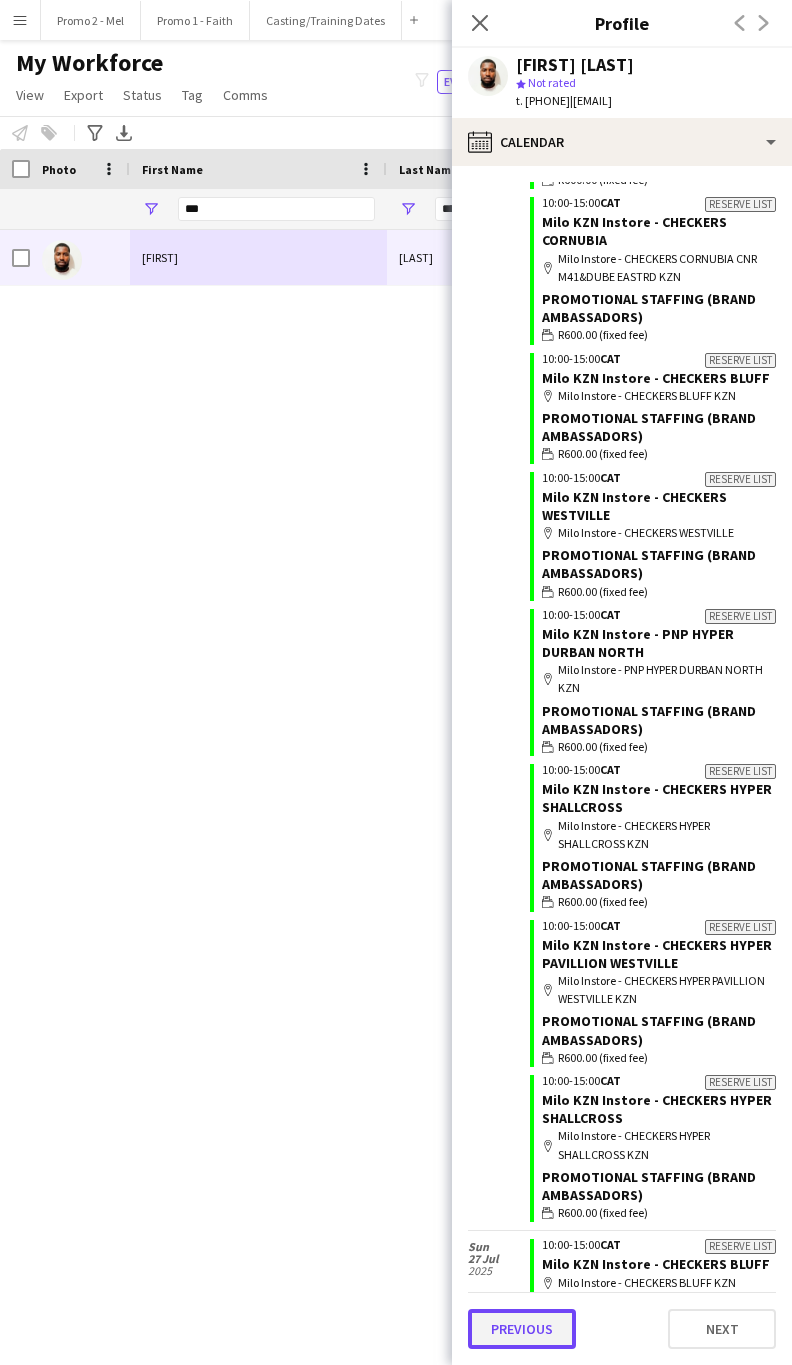 click on "Previous" 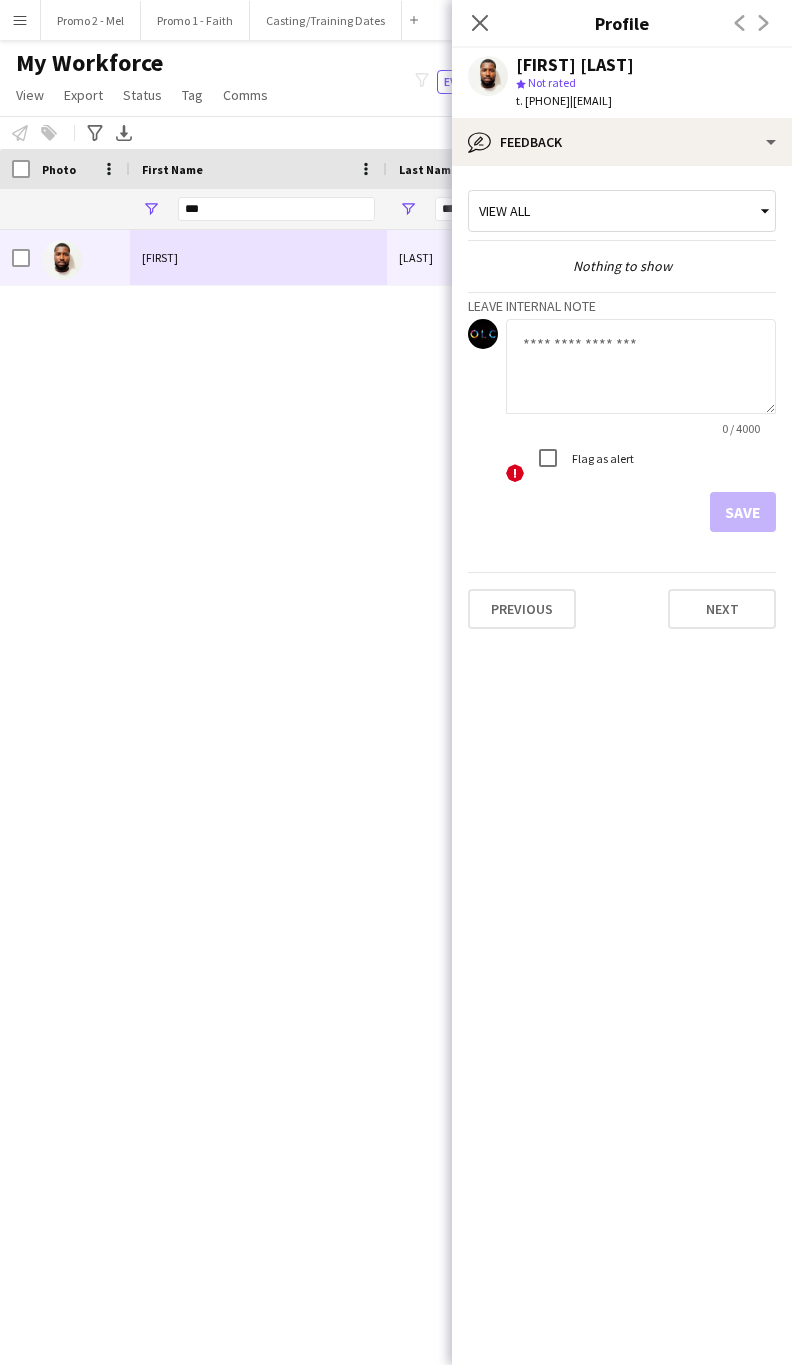 click on "View all  Nothing to show   Leave internal note
0 / 4000  !  Flag as alert   Save   Previous   Next" 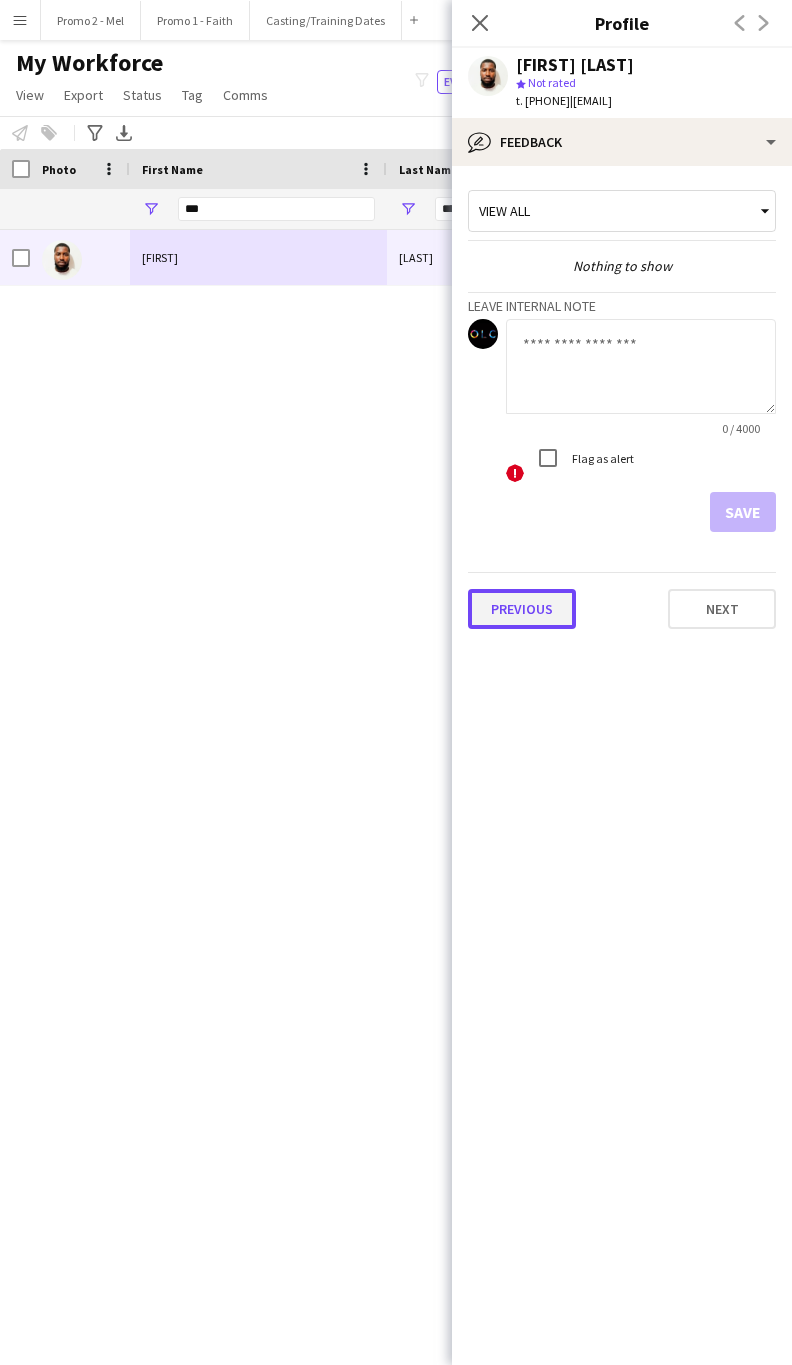 click on "Previous" 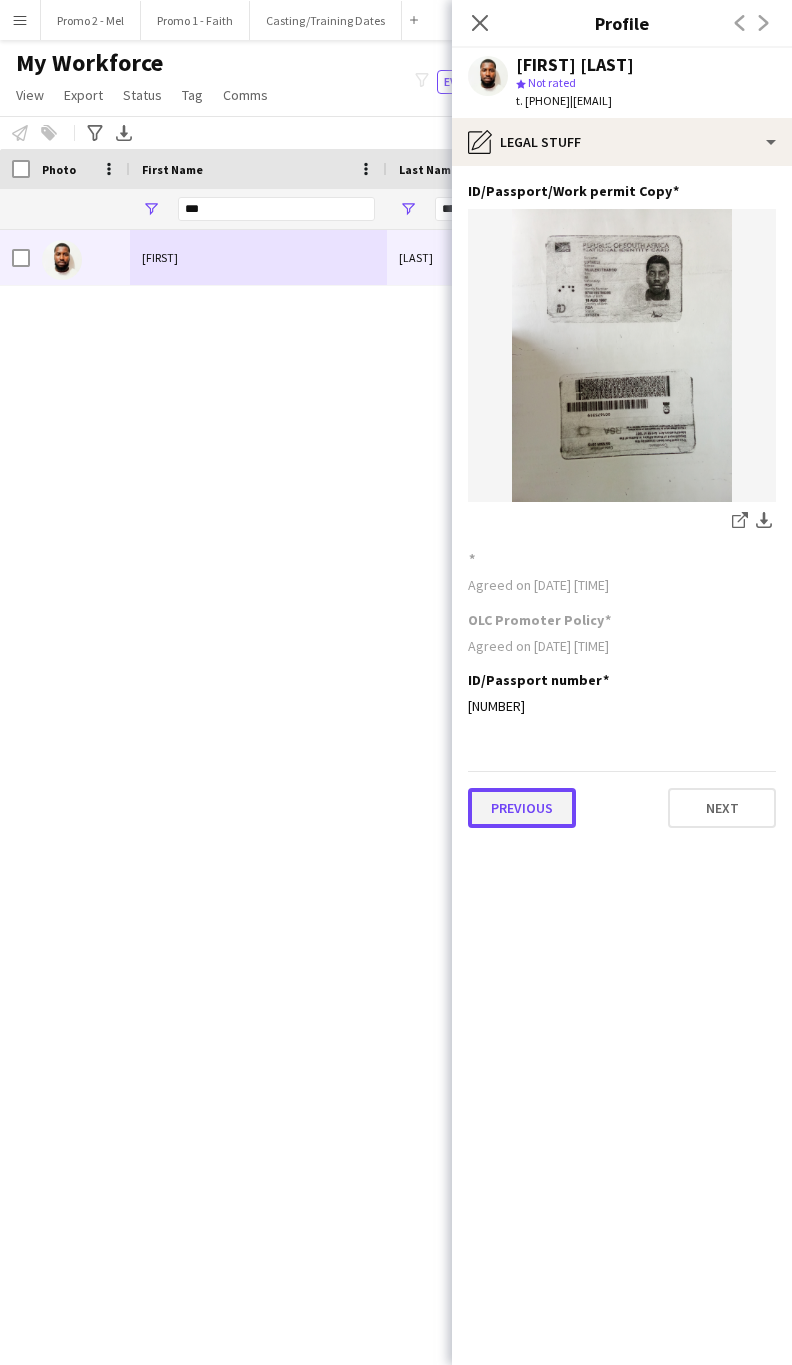 click on "Previous" 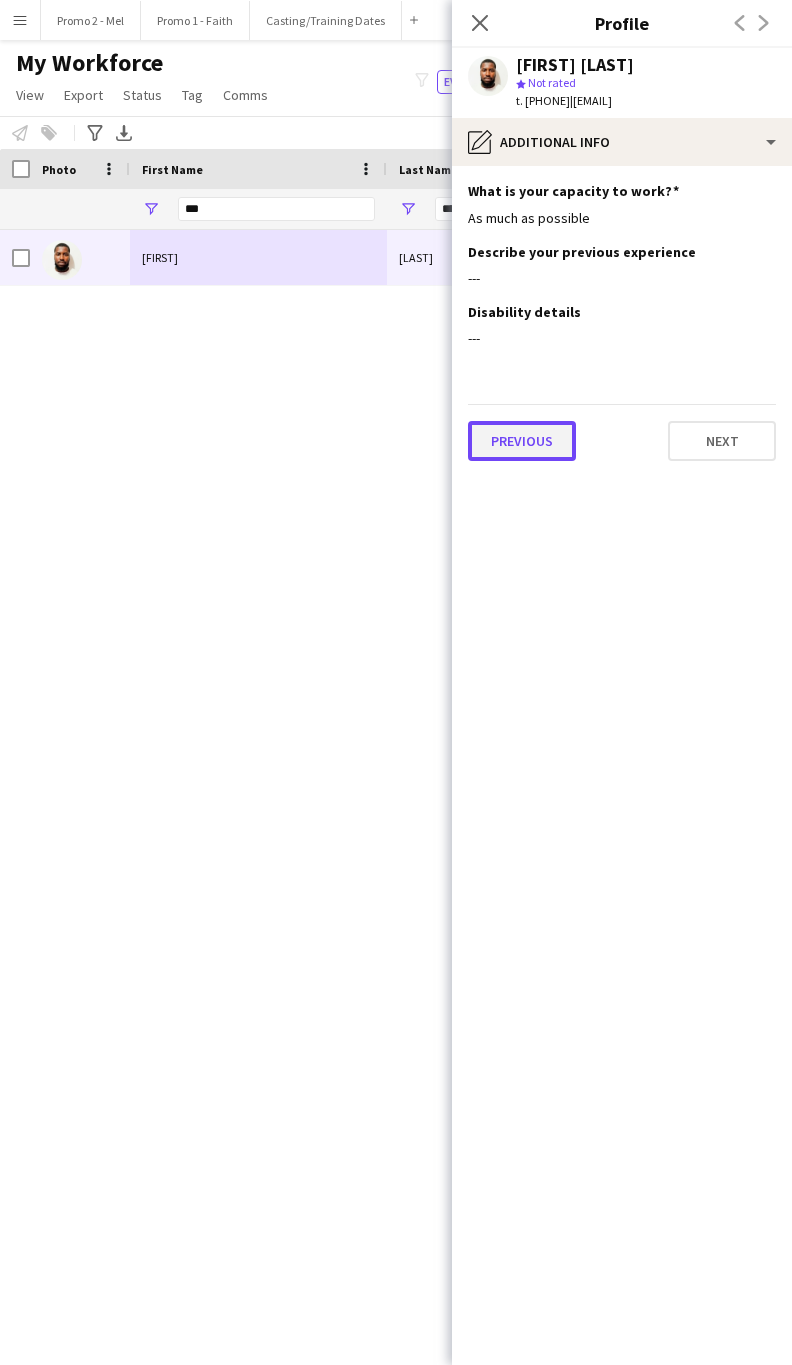 click on "Previous" 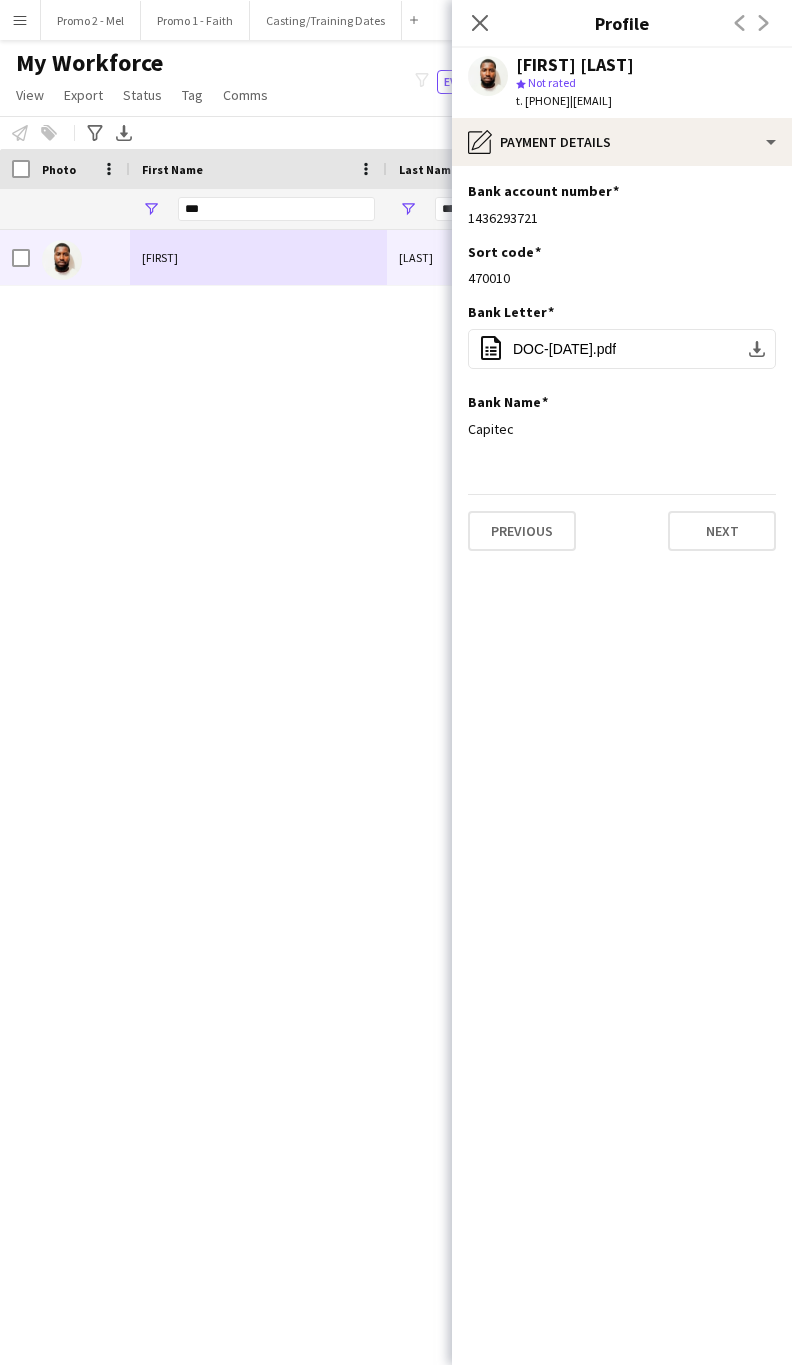 scroll, scrollTop: 0, scrollLeft: 315, axis: horizontal 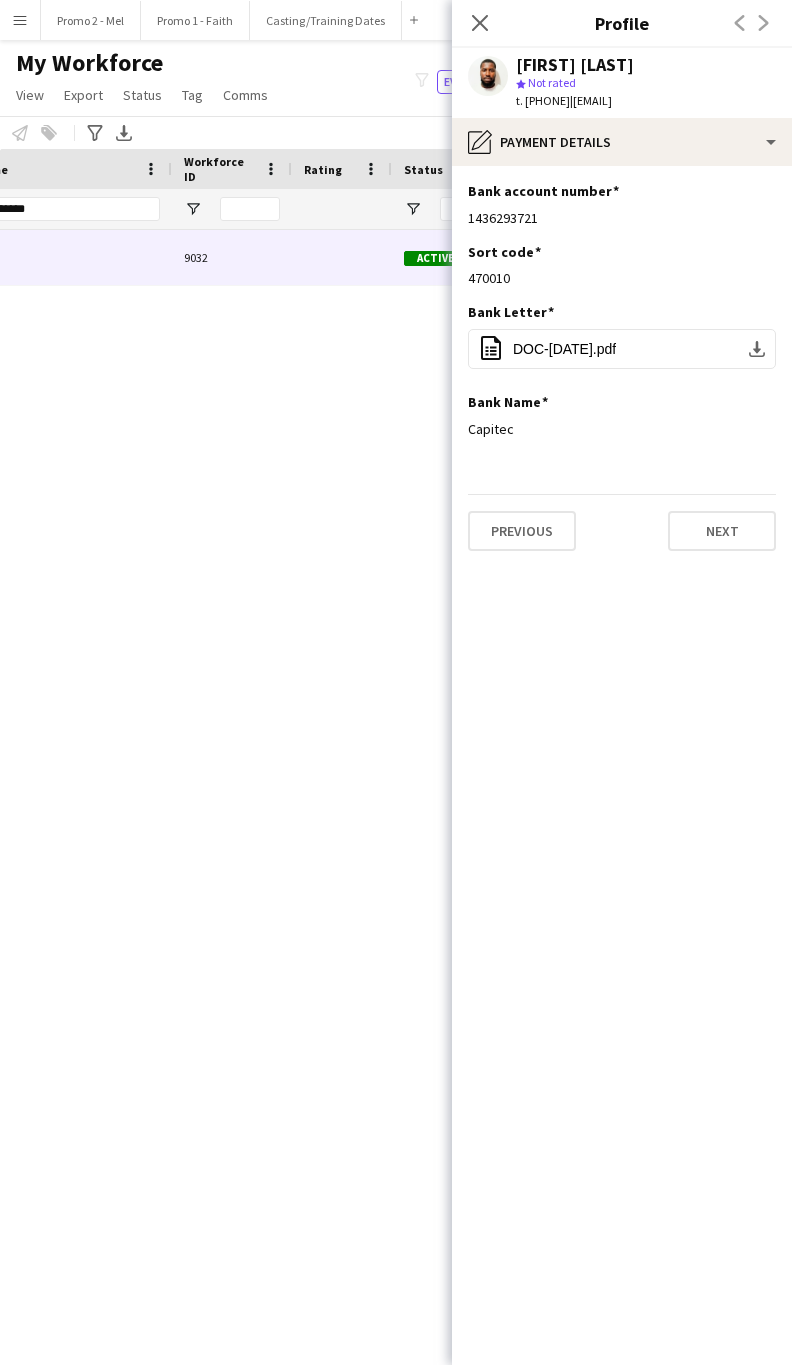 click on "|   mluleki.luthuli79@gmail.com" 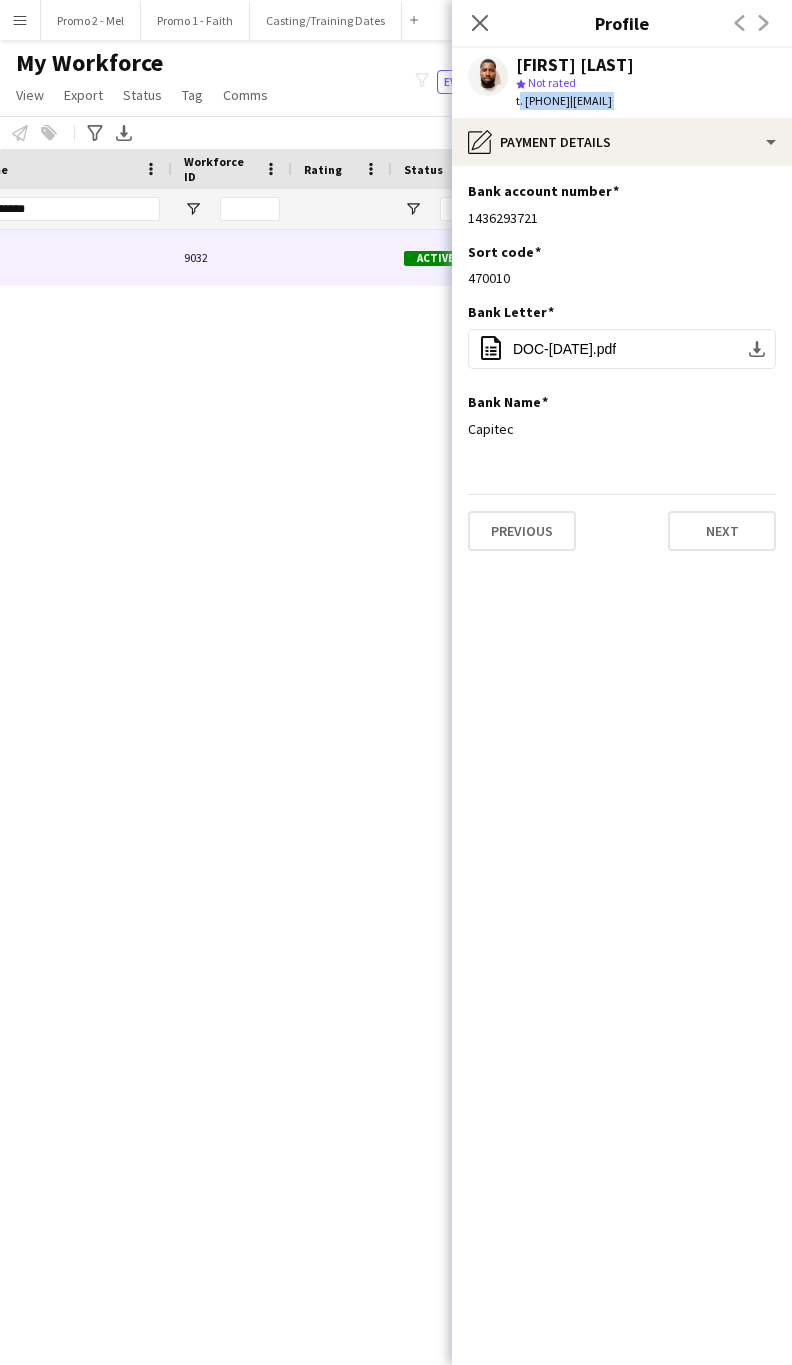 click on "|   mluleki.luthuli79@gmail.com" 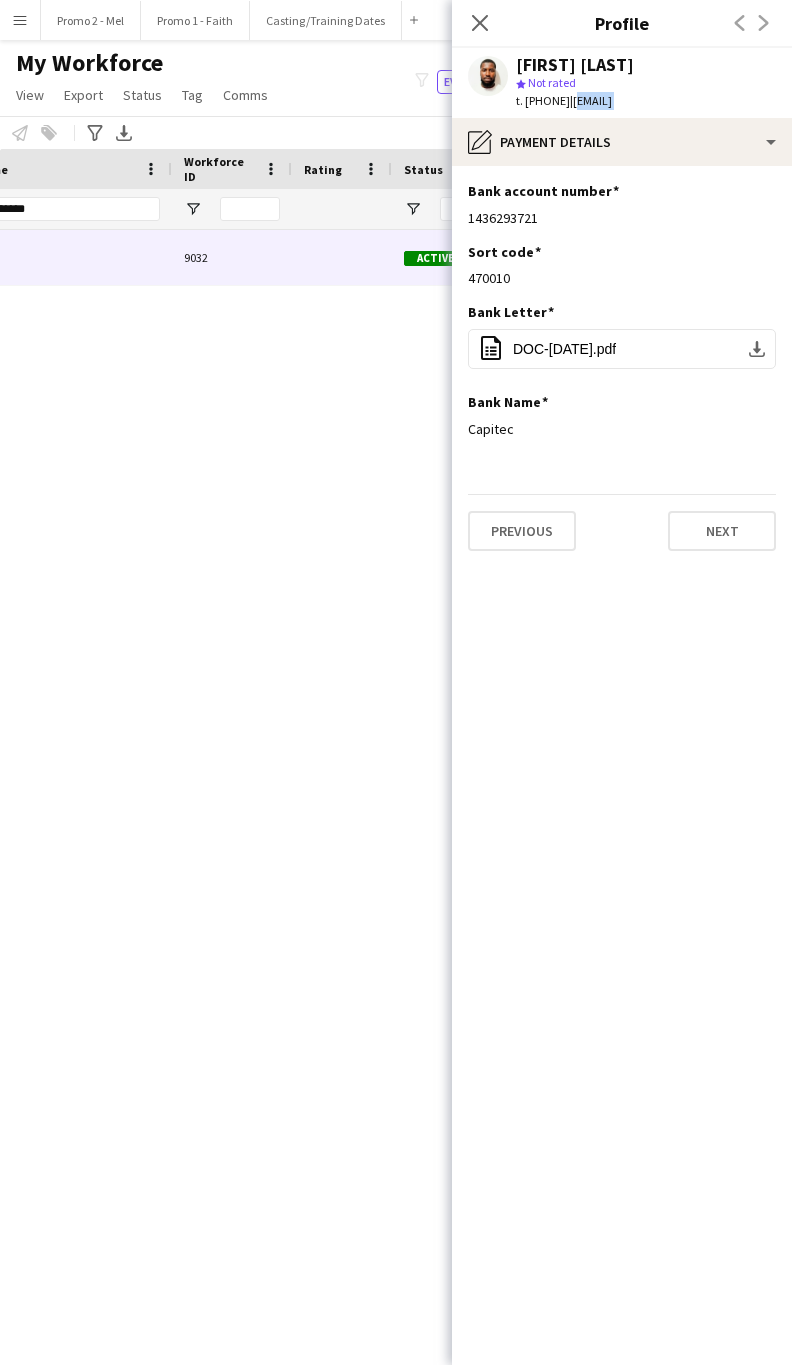 drag, startPoint x: 754, startPoint y: 99, endPoint x: 625, endPoint y: 103, distance: 129.062 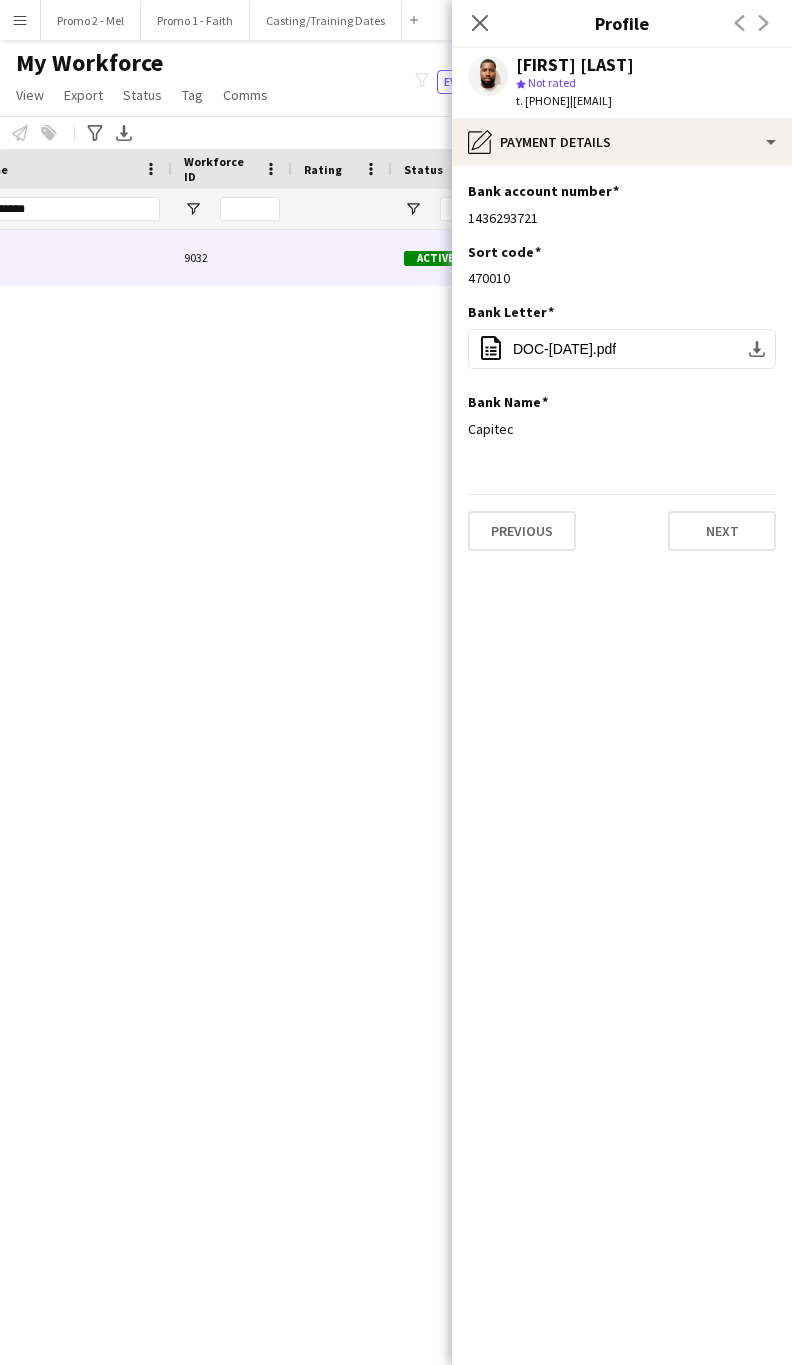 click on "t. +27662222759" 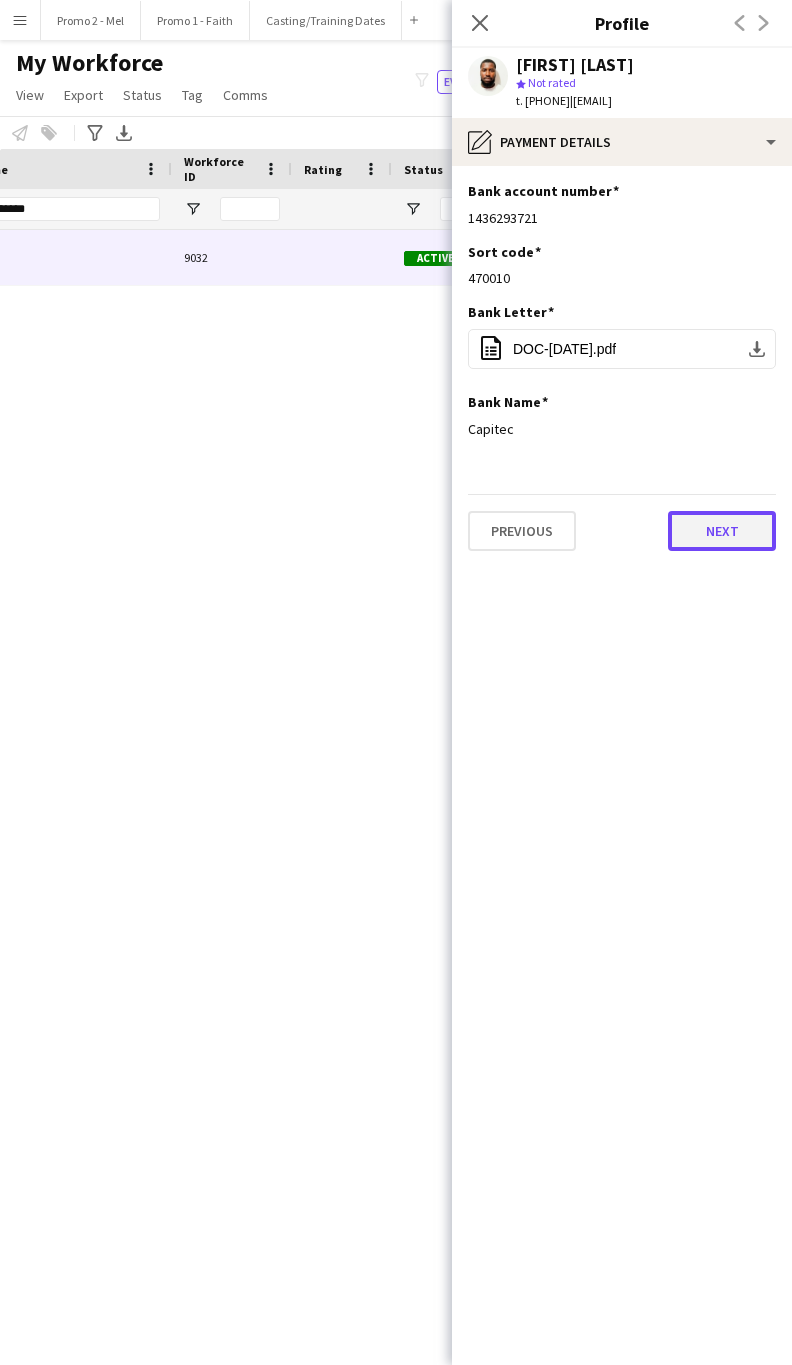 click on "Next" 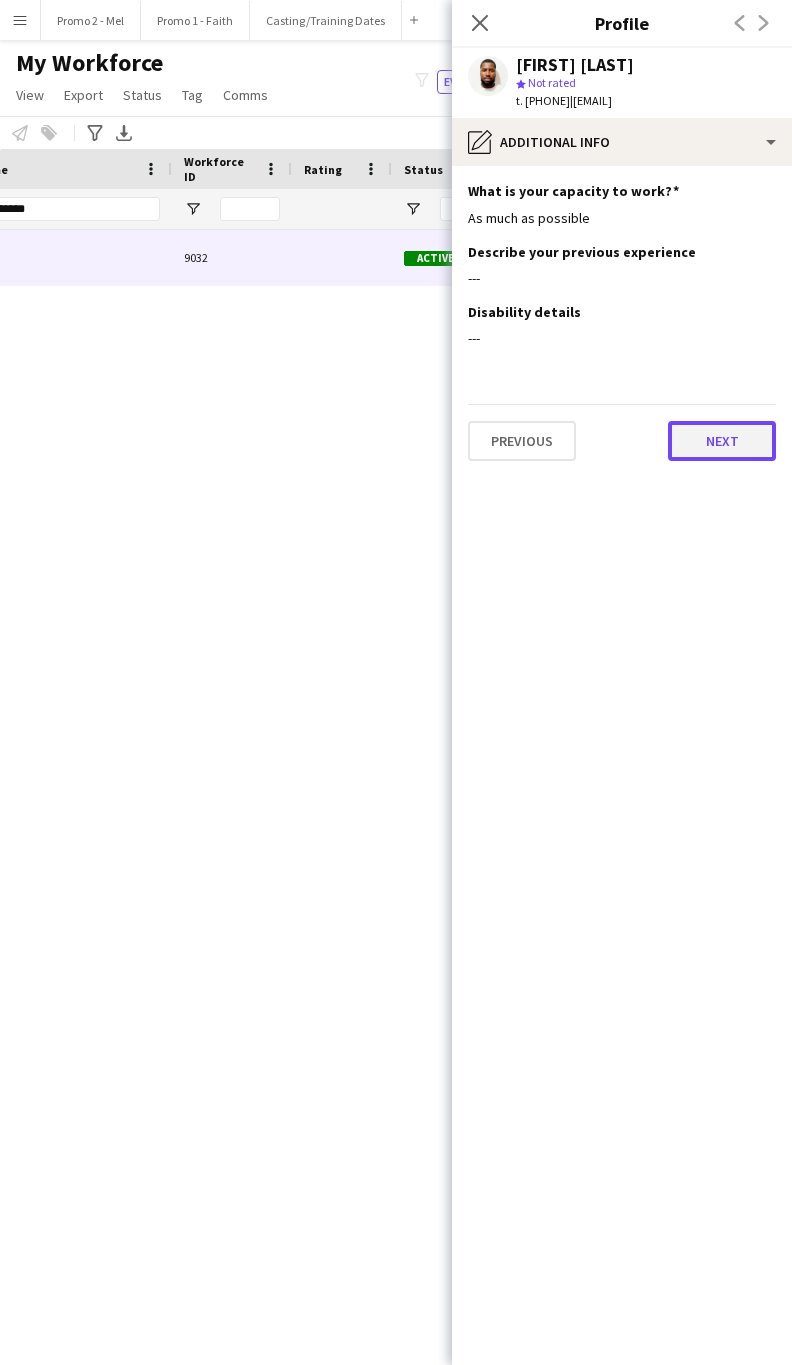 click on "Next" 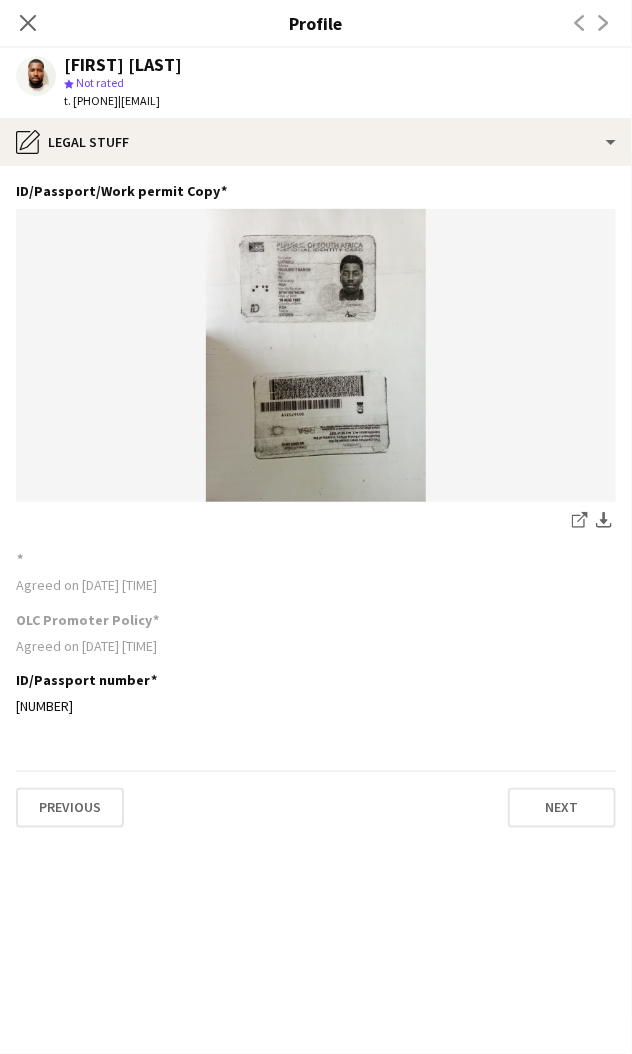scroll, scrollTop: 0, scrollLeft: 449, axis: horizontal 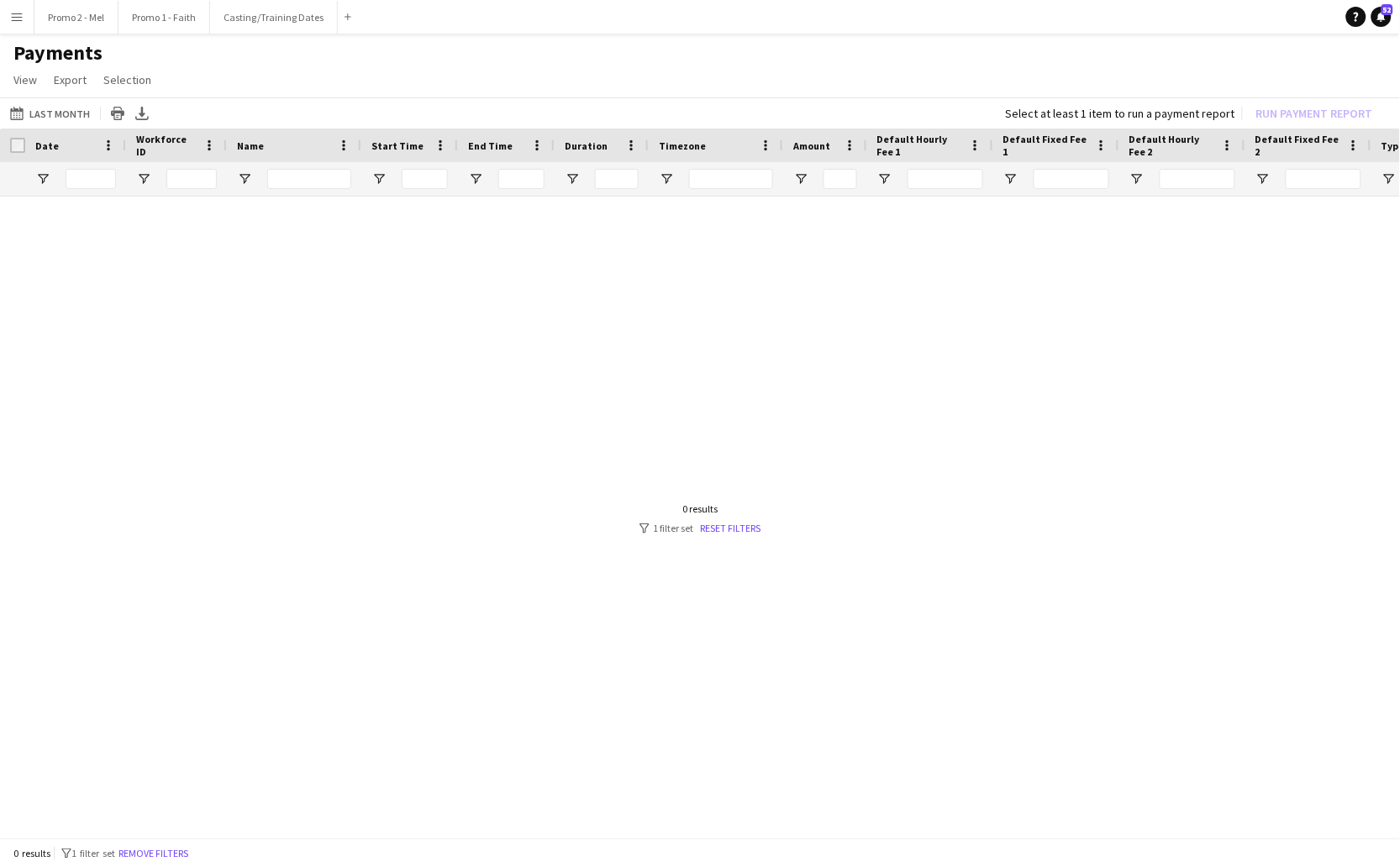 click on "Menu" at bounding box center (17, 17) 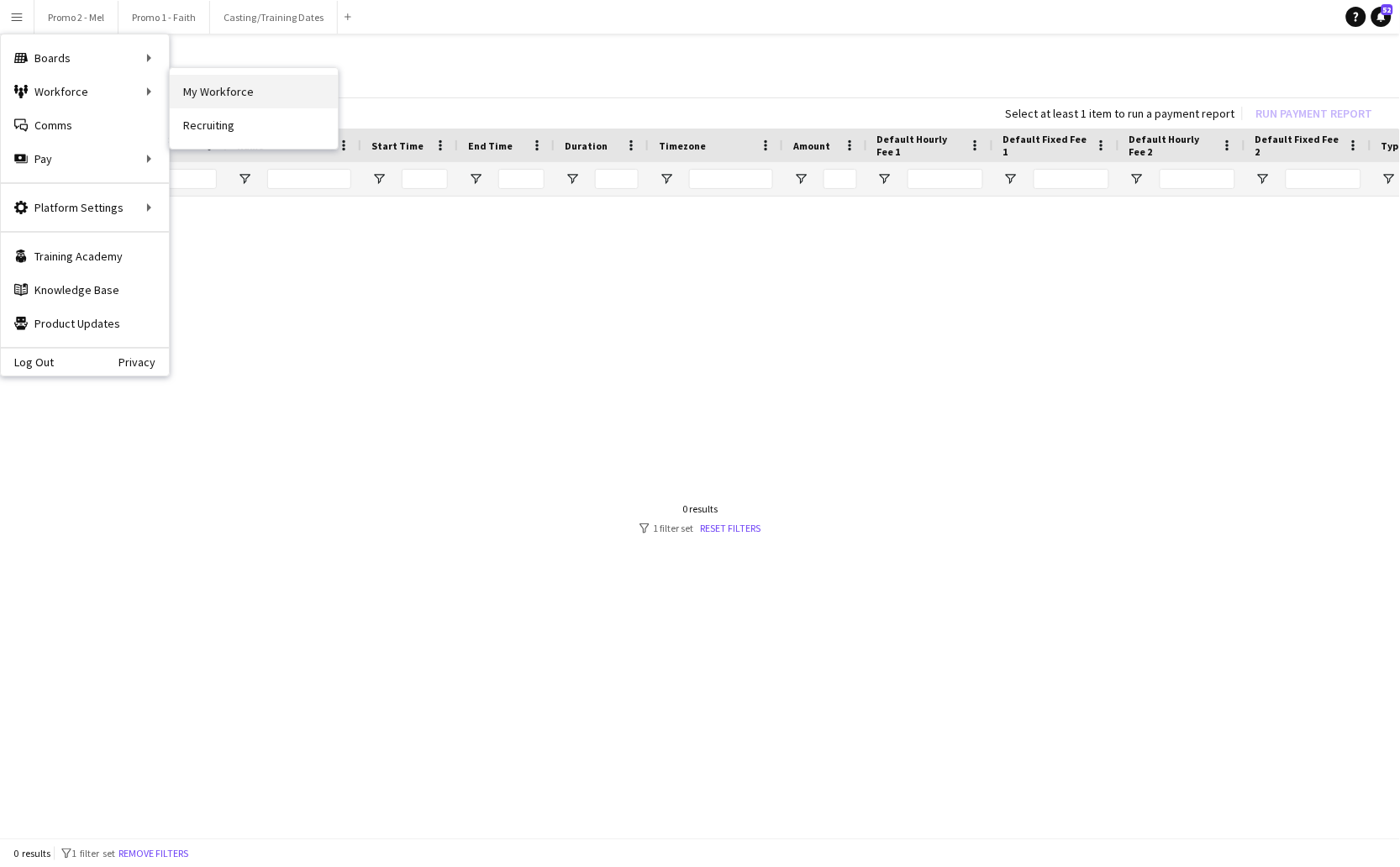 click on "My Workforce" at bounding box center [254, 92] 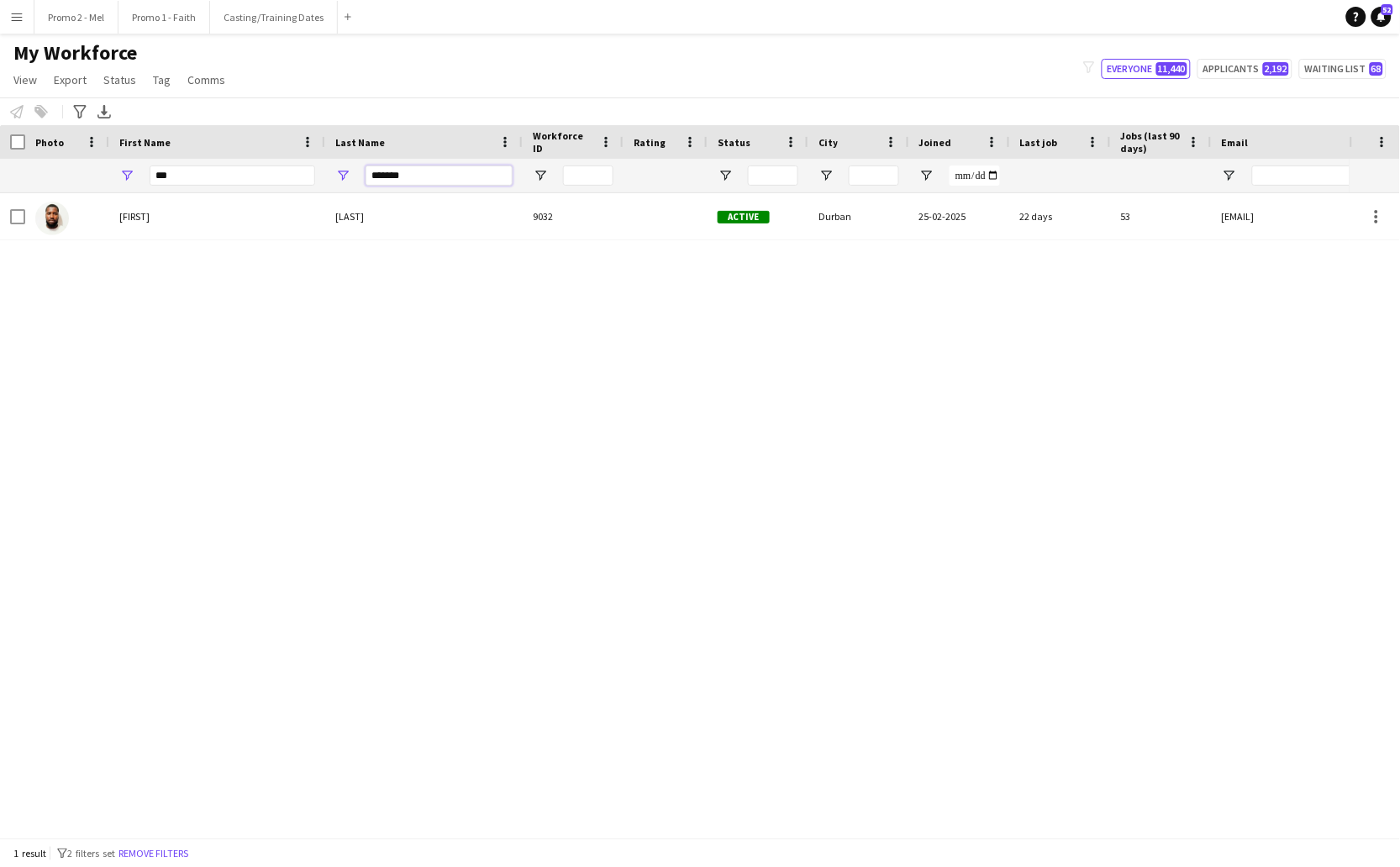 click on "*******" at bounding box center (439, 176) 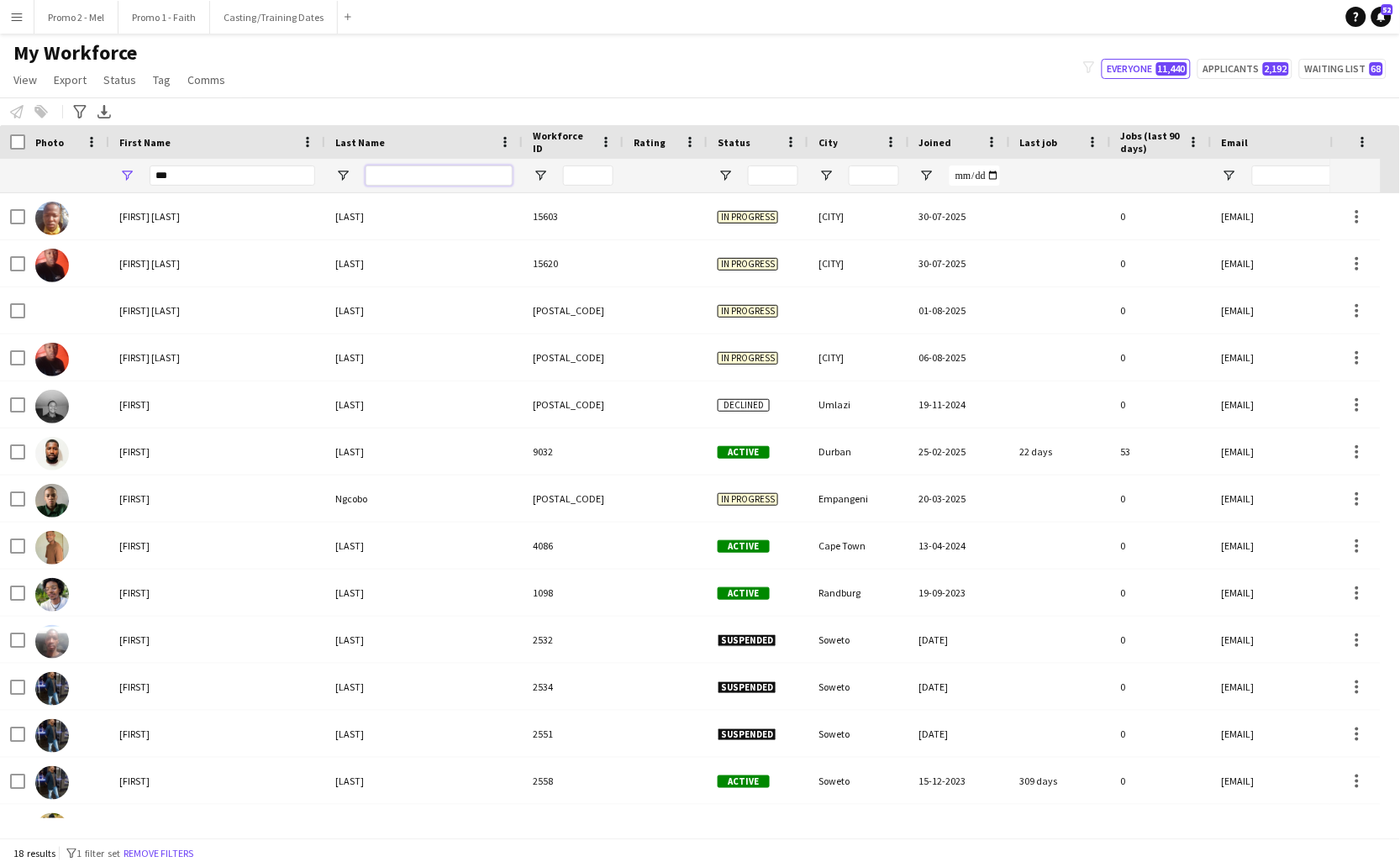 type 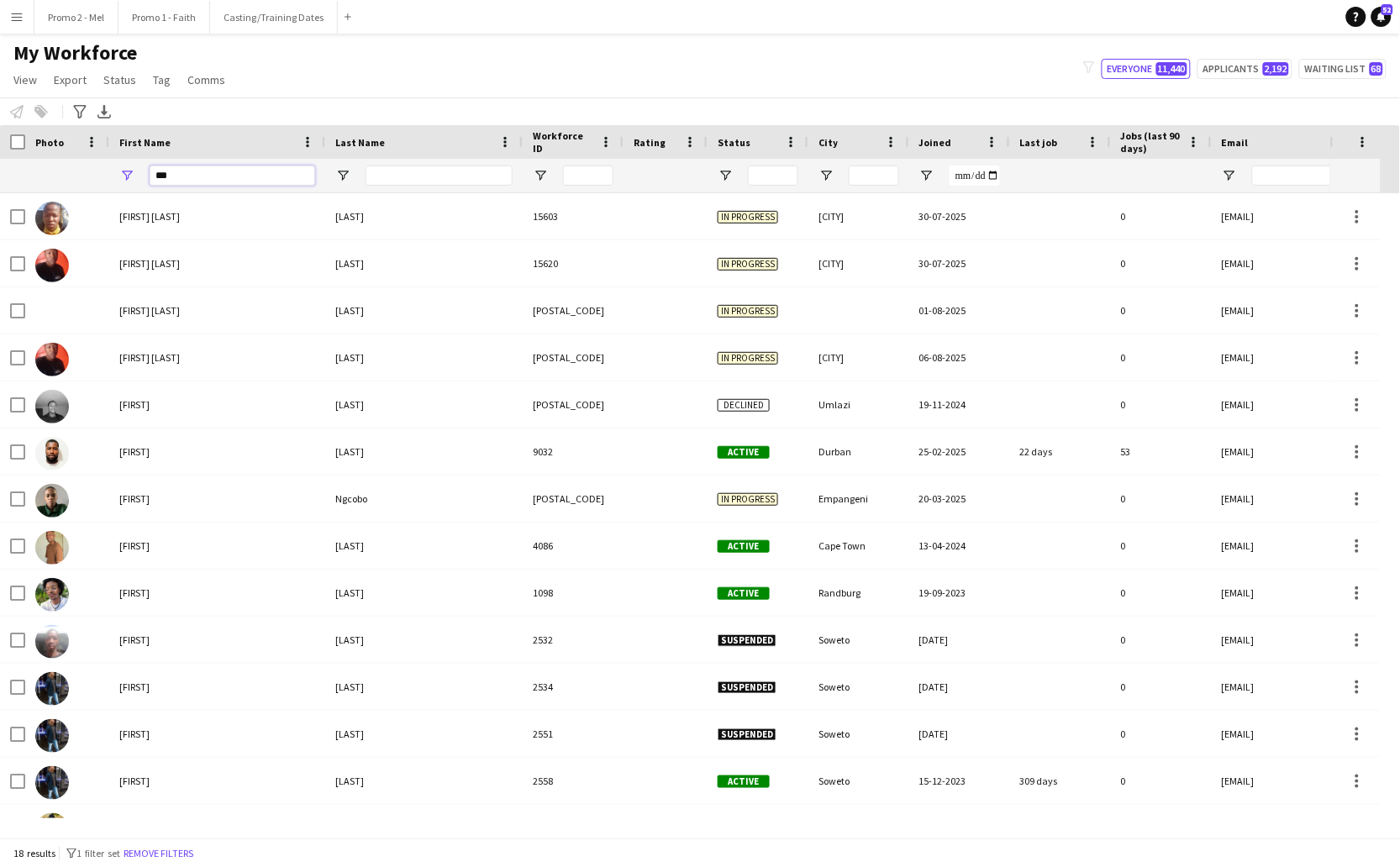 click on "***" at bounding box center (232, 176) 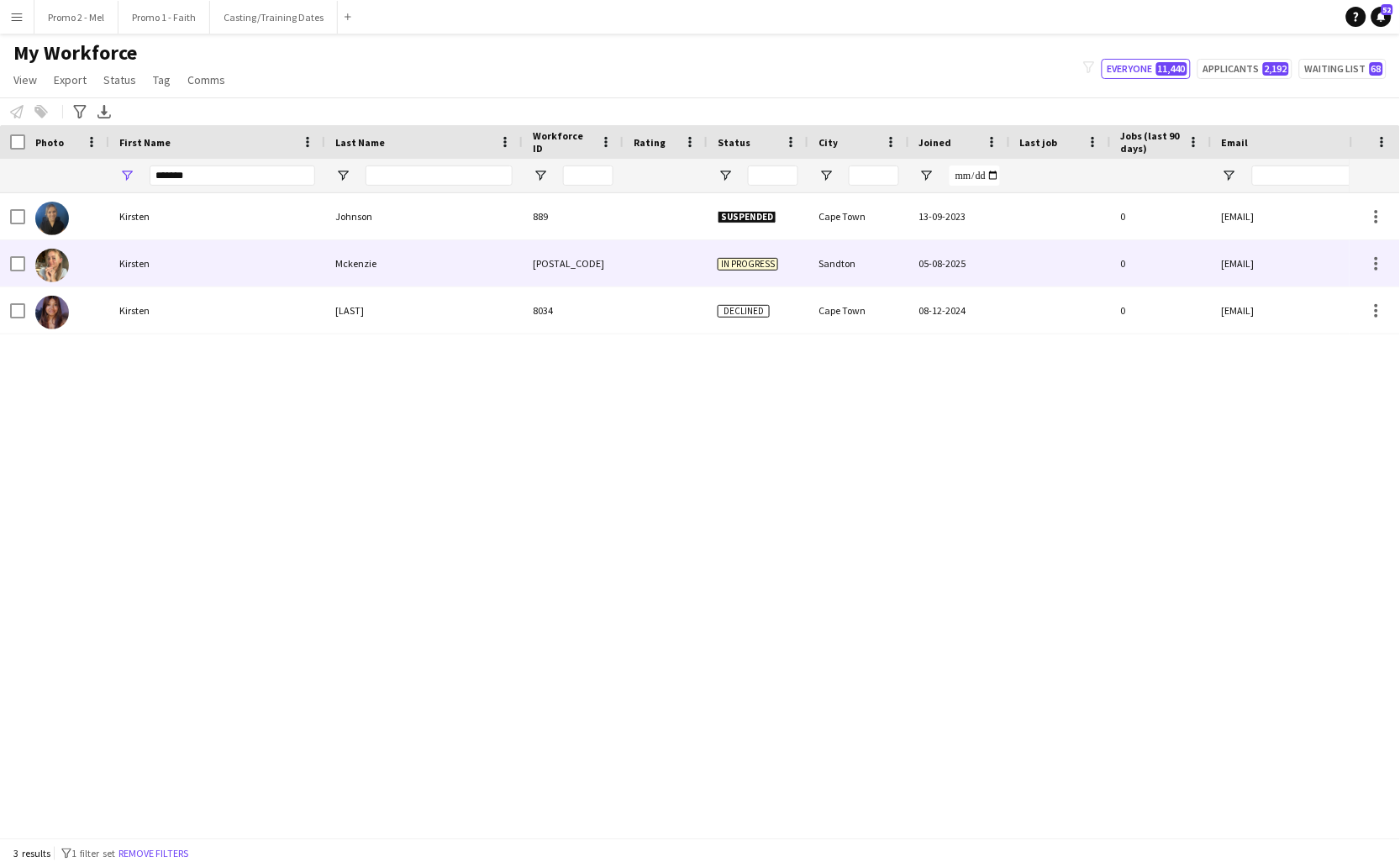 click on "Mckenzie" at bounding box center [424, 263] 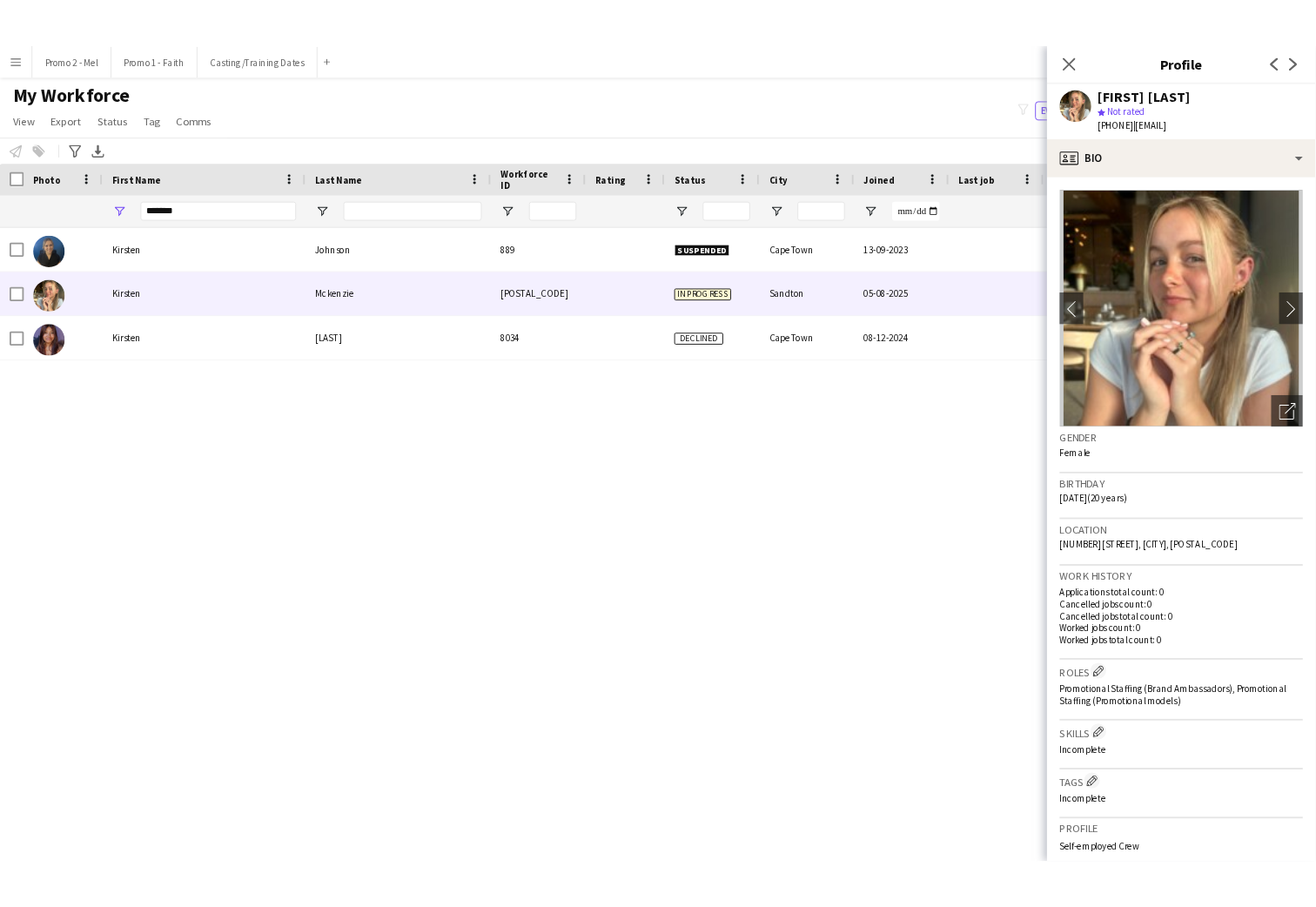 scroll, scrollTop: 363, scrollLeft: 0, axis: vertical 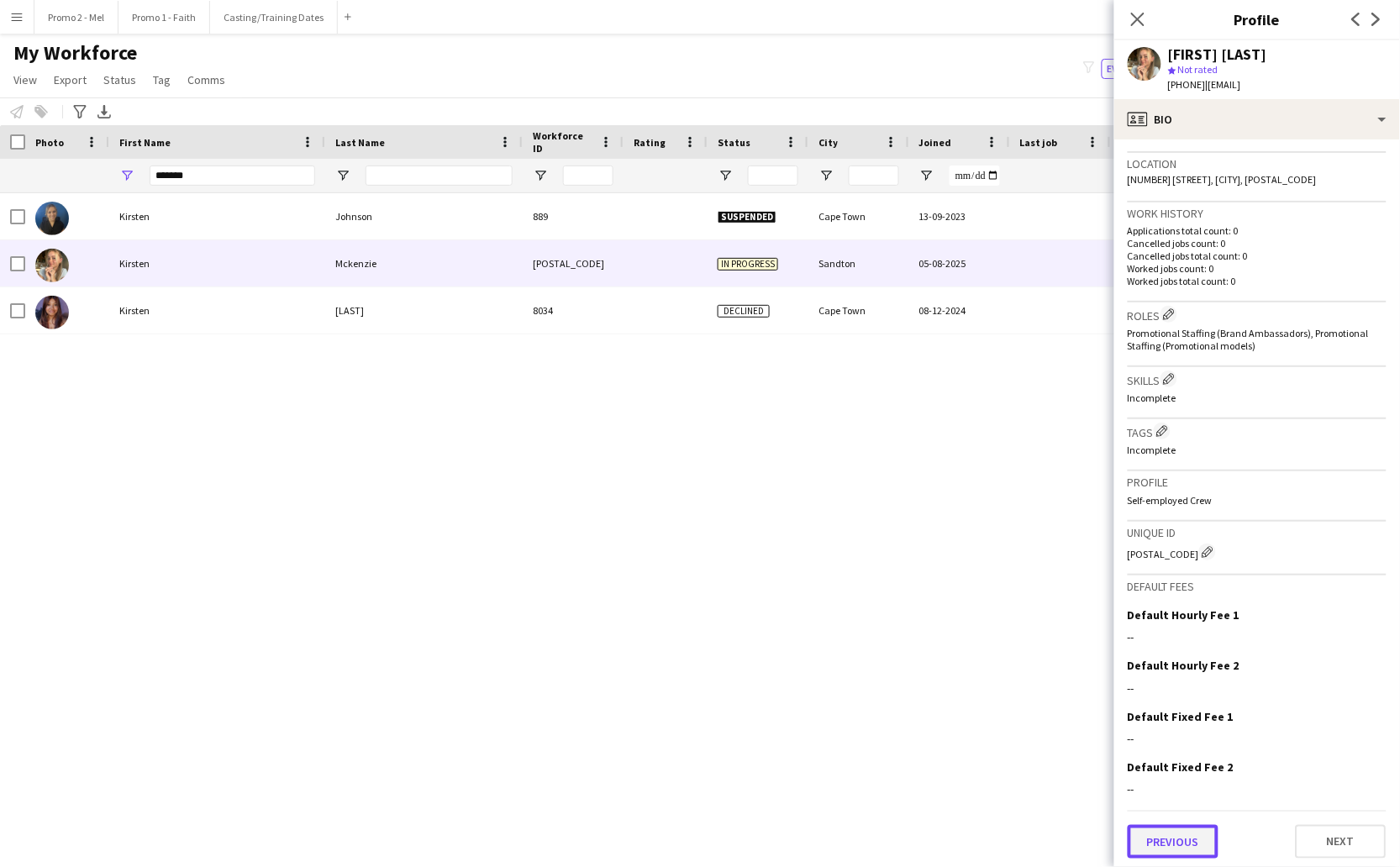click on "Previous" 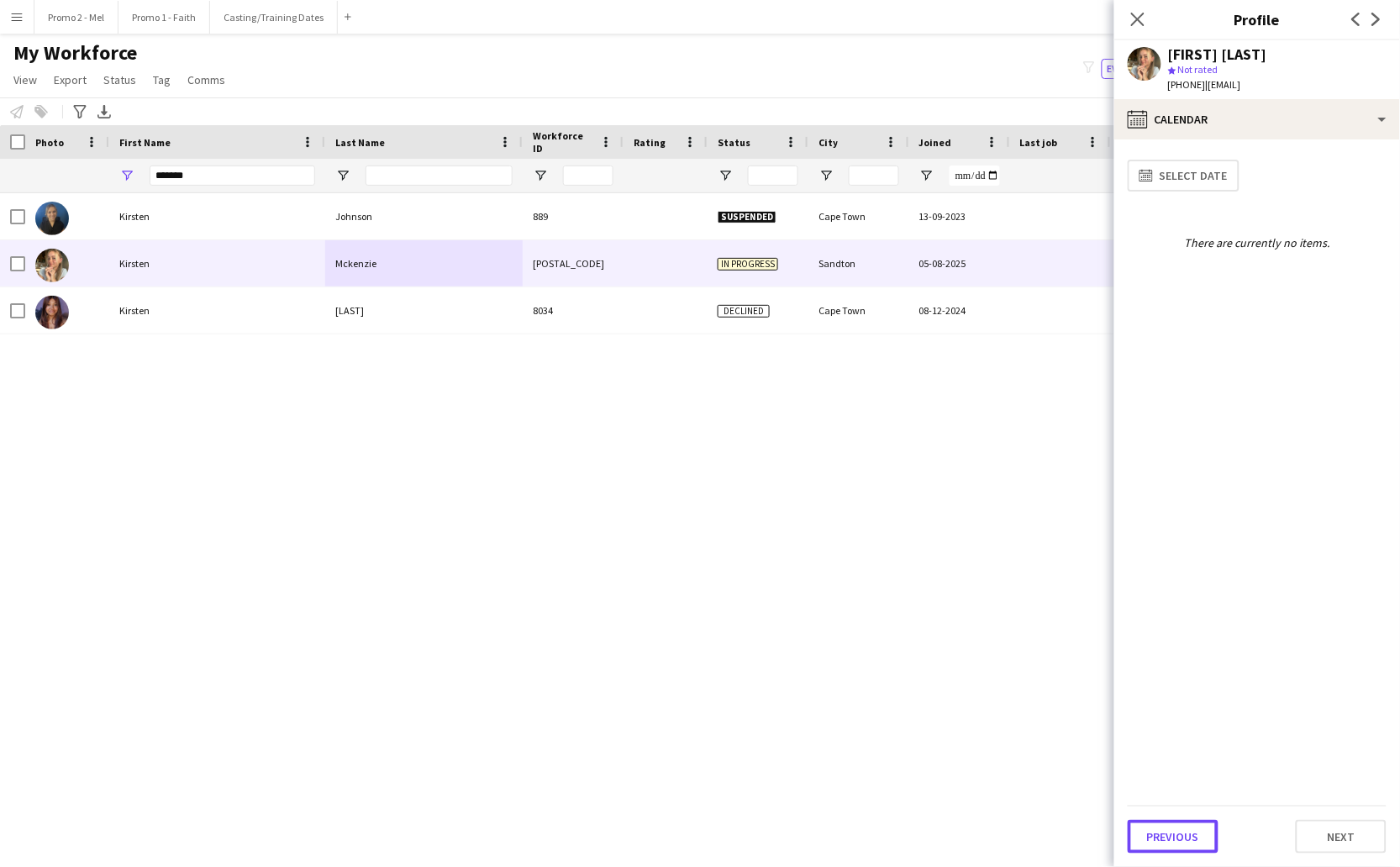click on "Previous" 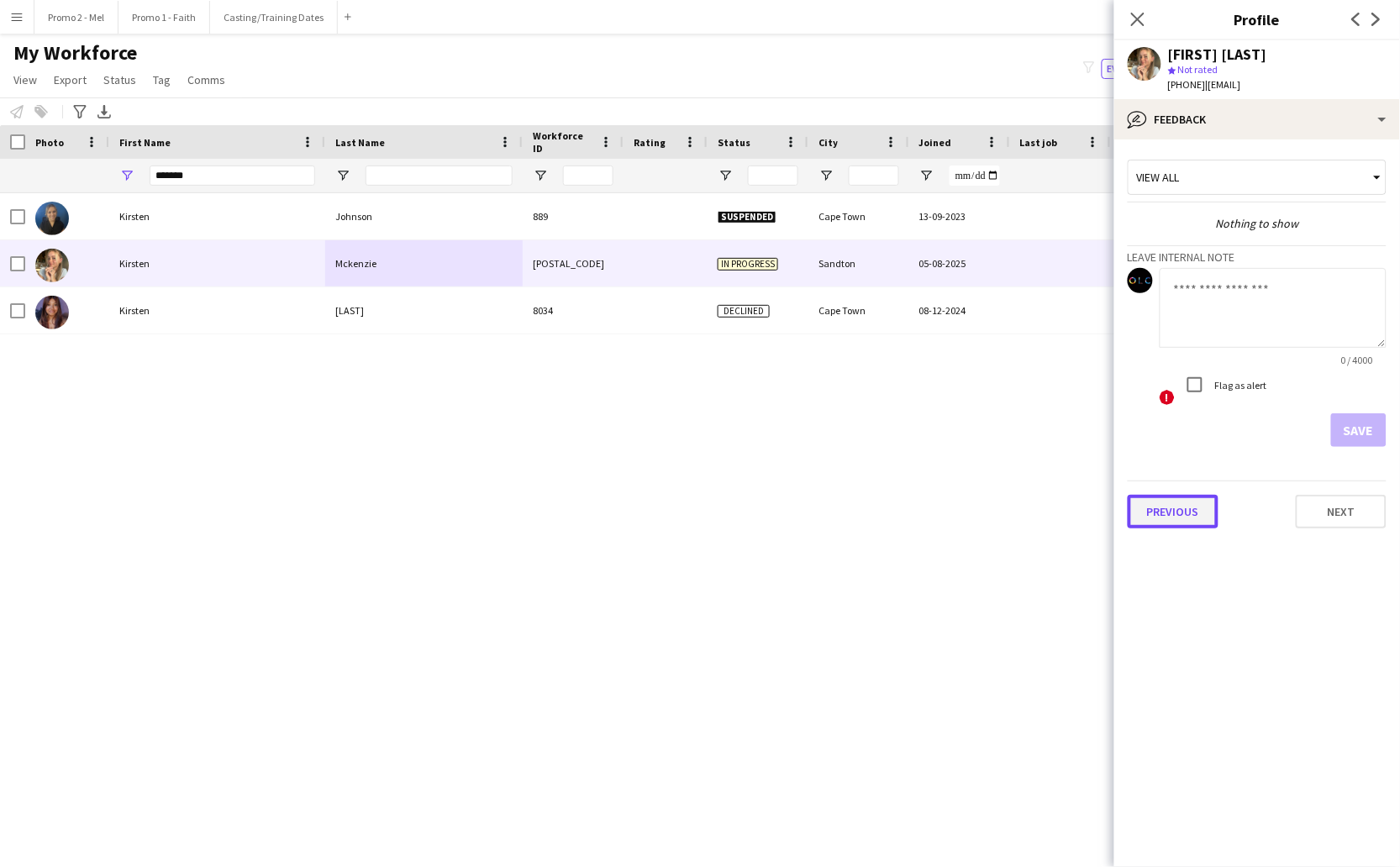 click on "Previous" 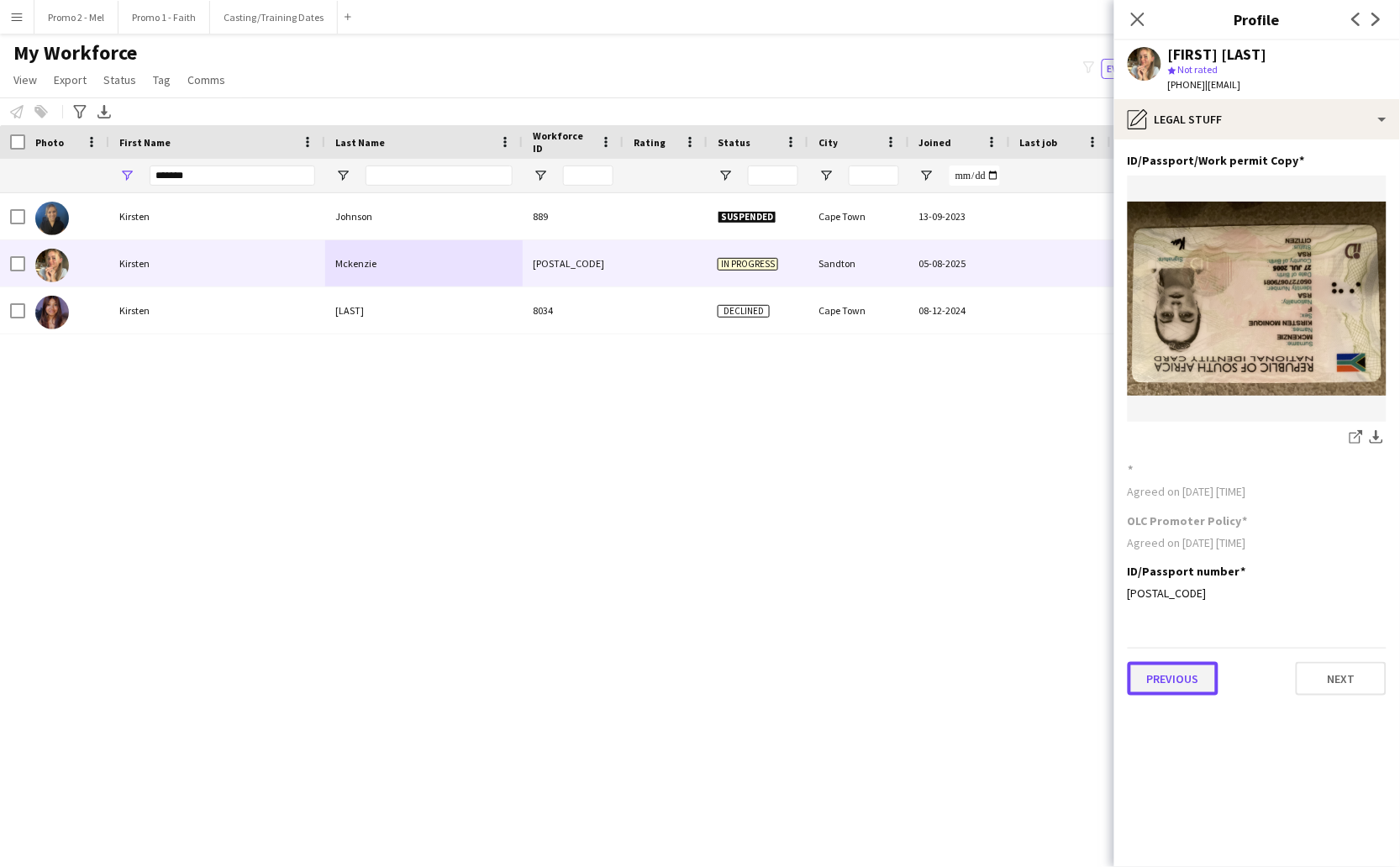 click on "Previous" 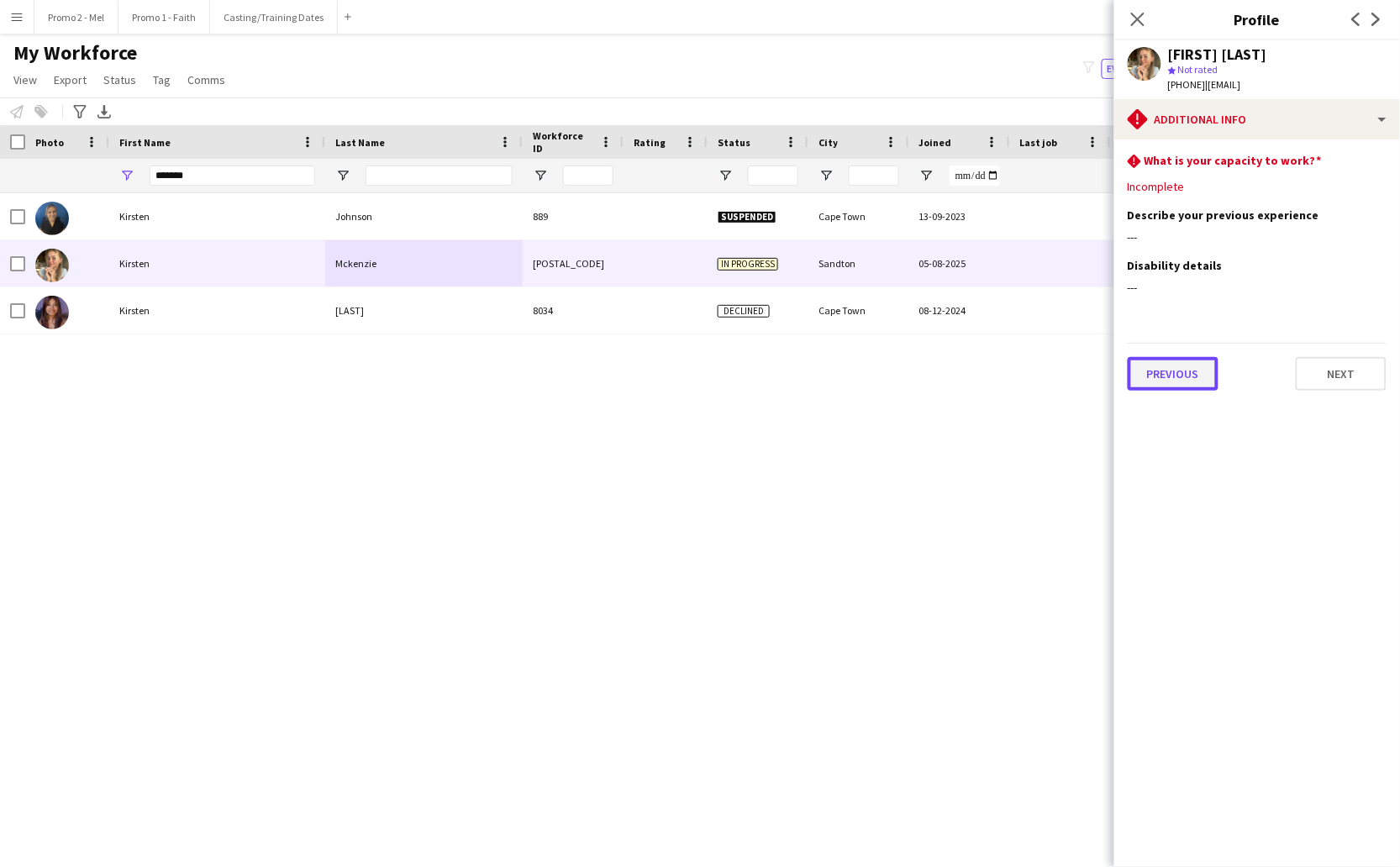 click on "Previous" 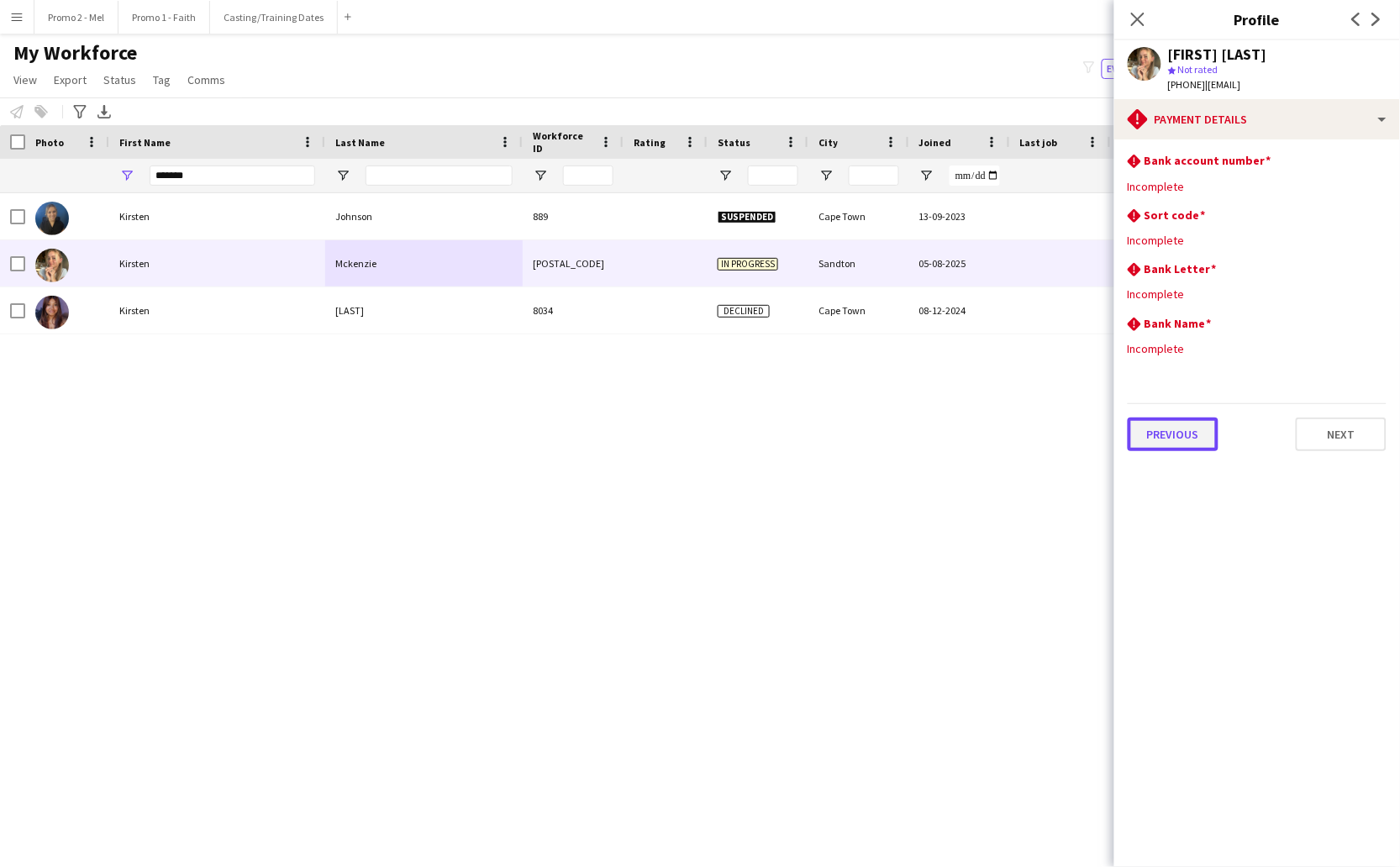 click on "Previous" 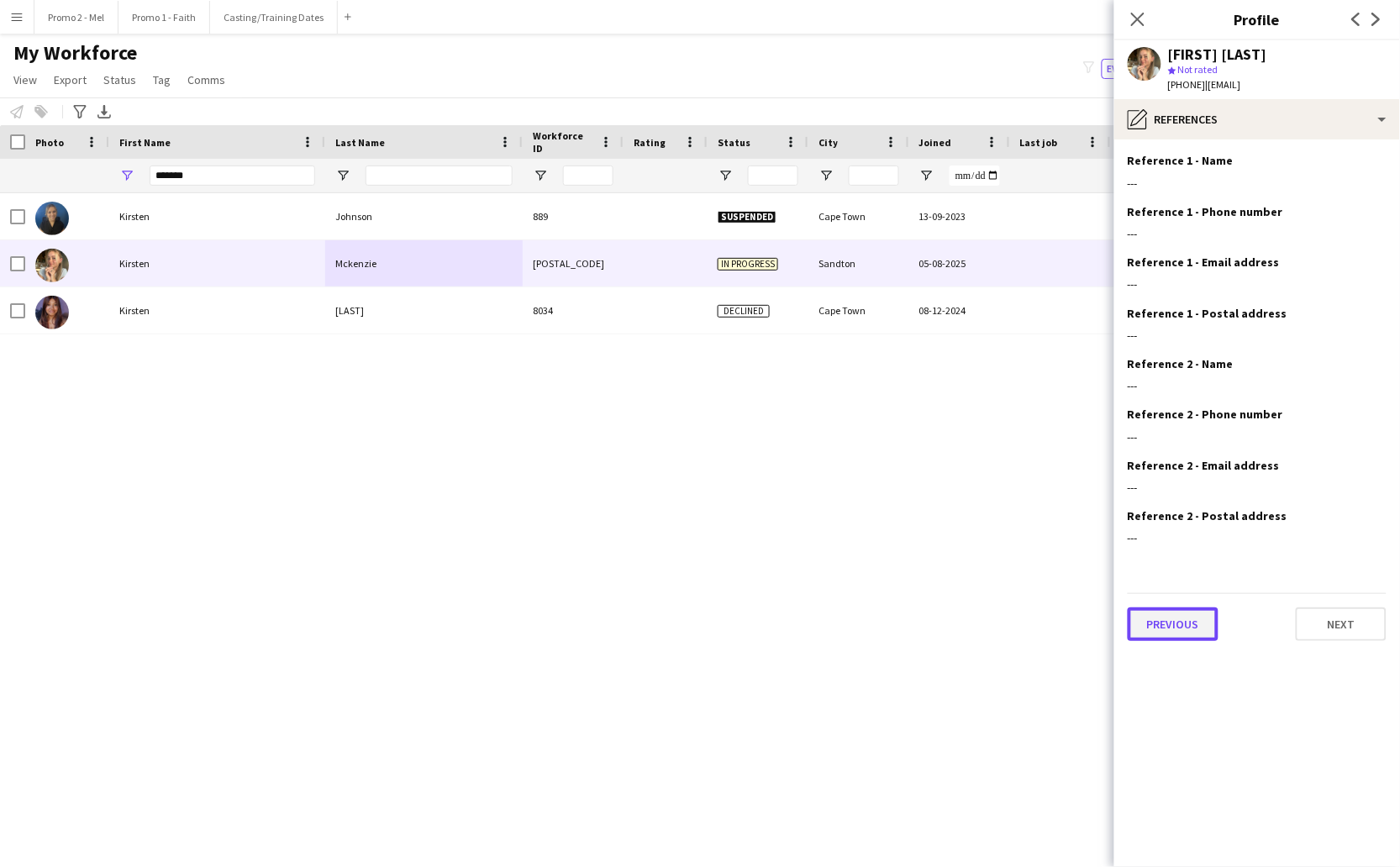 click on "Previous" 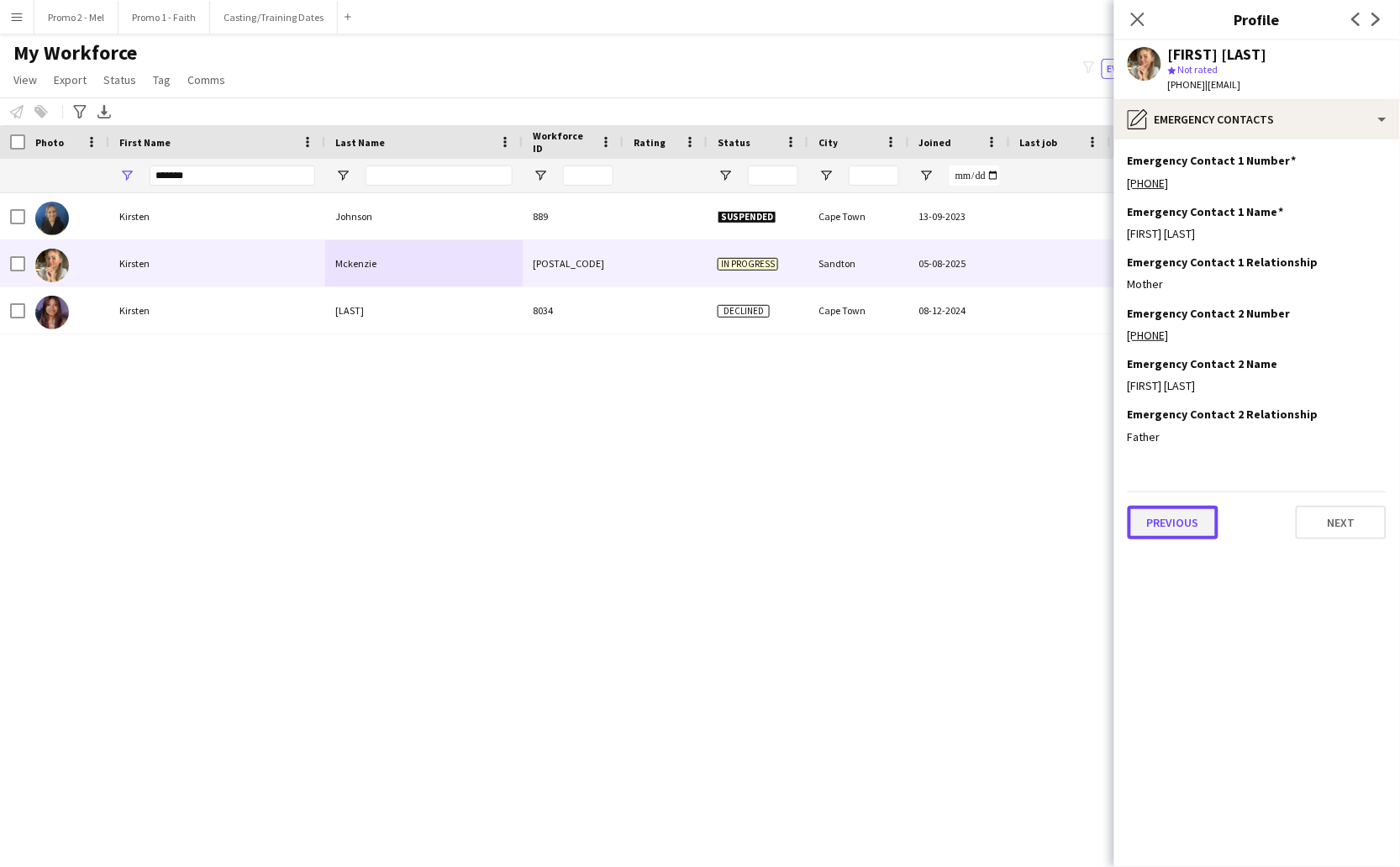 click on "Previous" 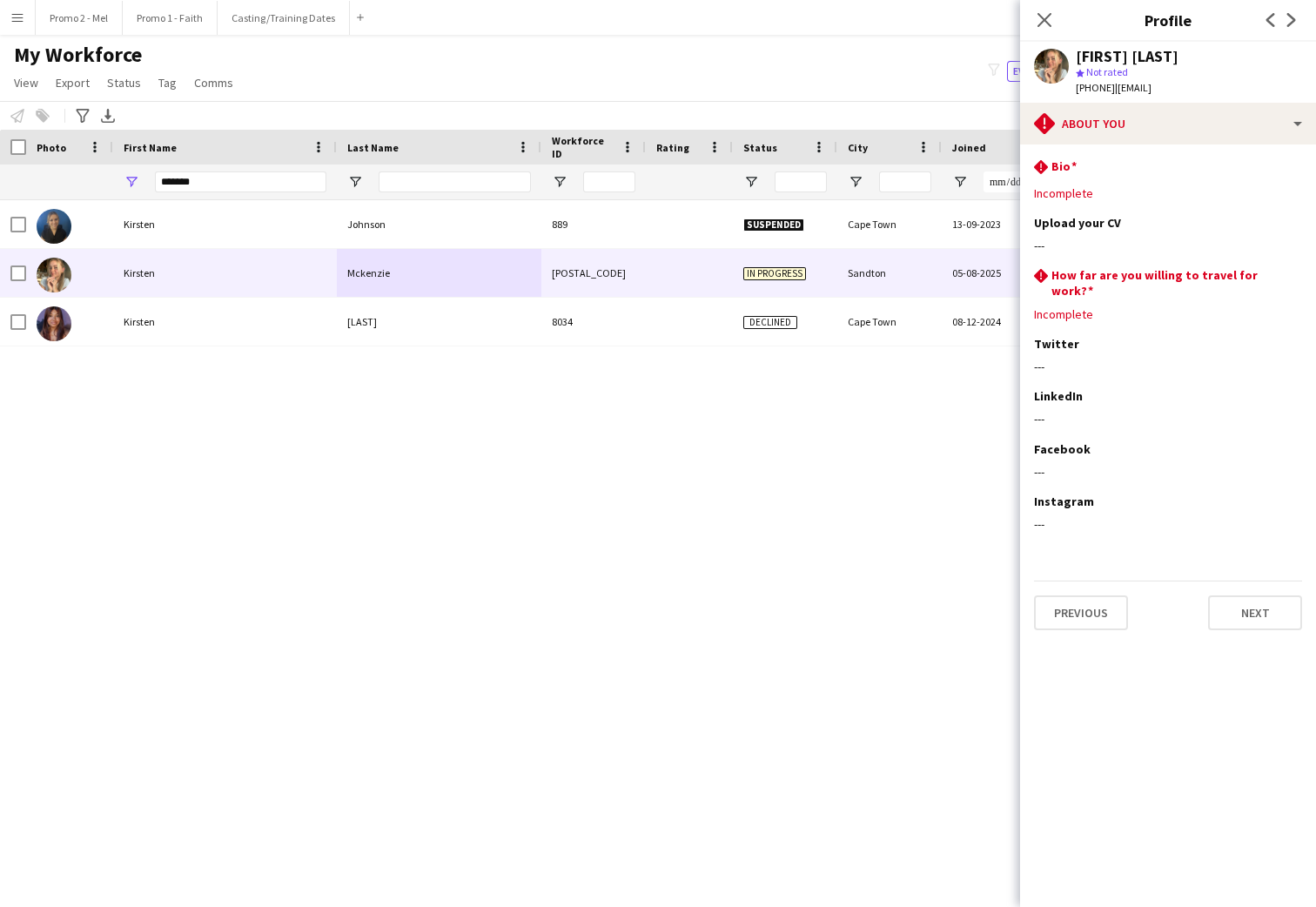 click on "rhombus-alert
Bio
Edit this field
Incomplete  Upload your CV
Edit this field
---
rhombus-alert
How far are you willing to travel for work?
Edit this field
Incomplete  Twitter
Edit this field
---  LinkedIn
Edit this field
---  Facebook
Edit this field
---  Instagram
Edit this field
---   Previous   Next" 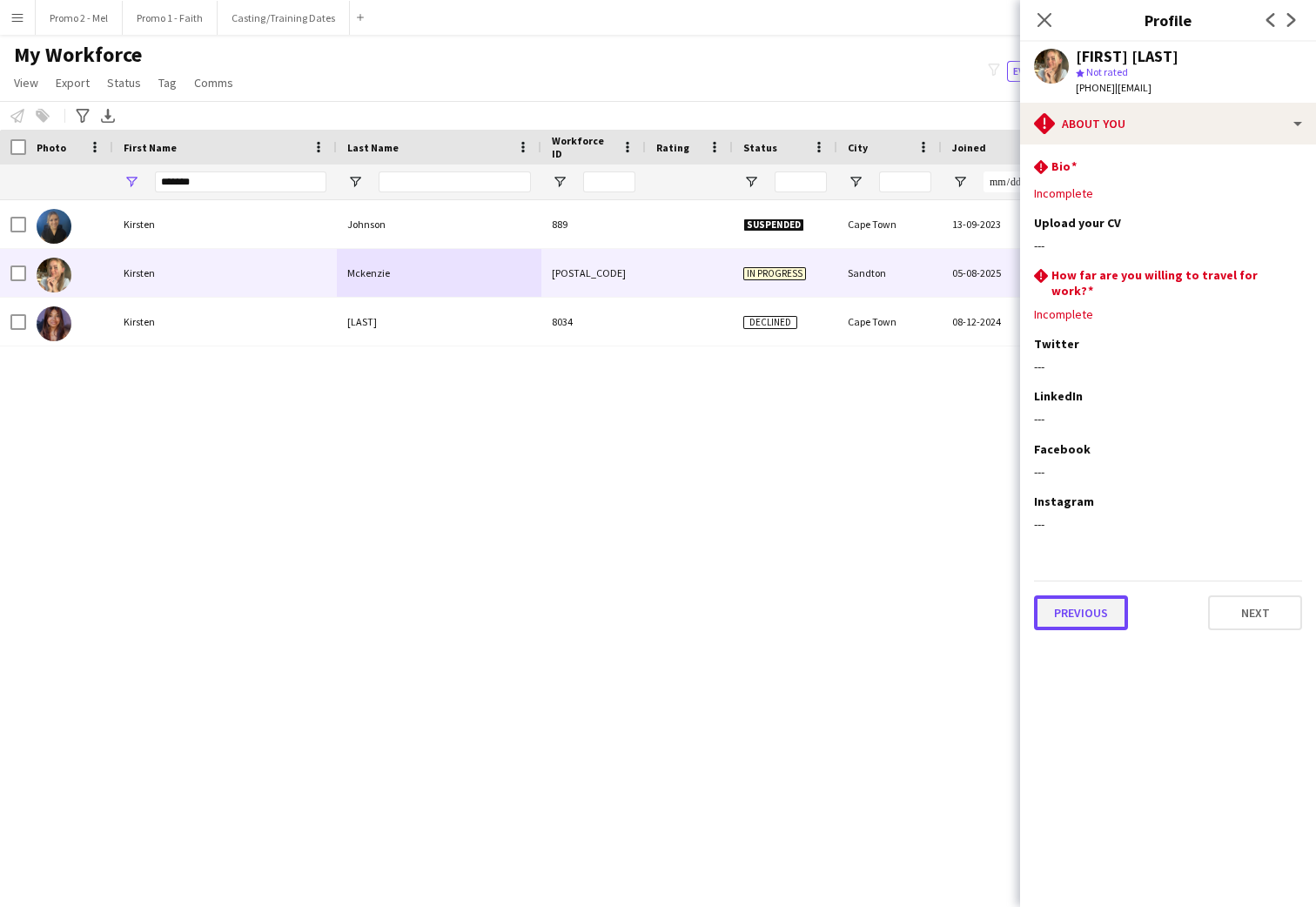 click on "Previous" 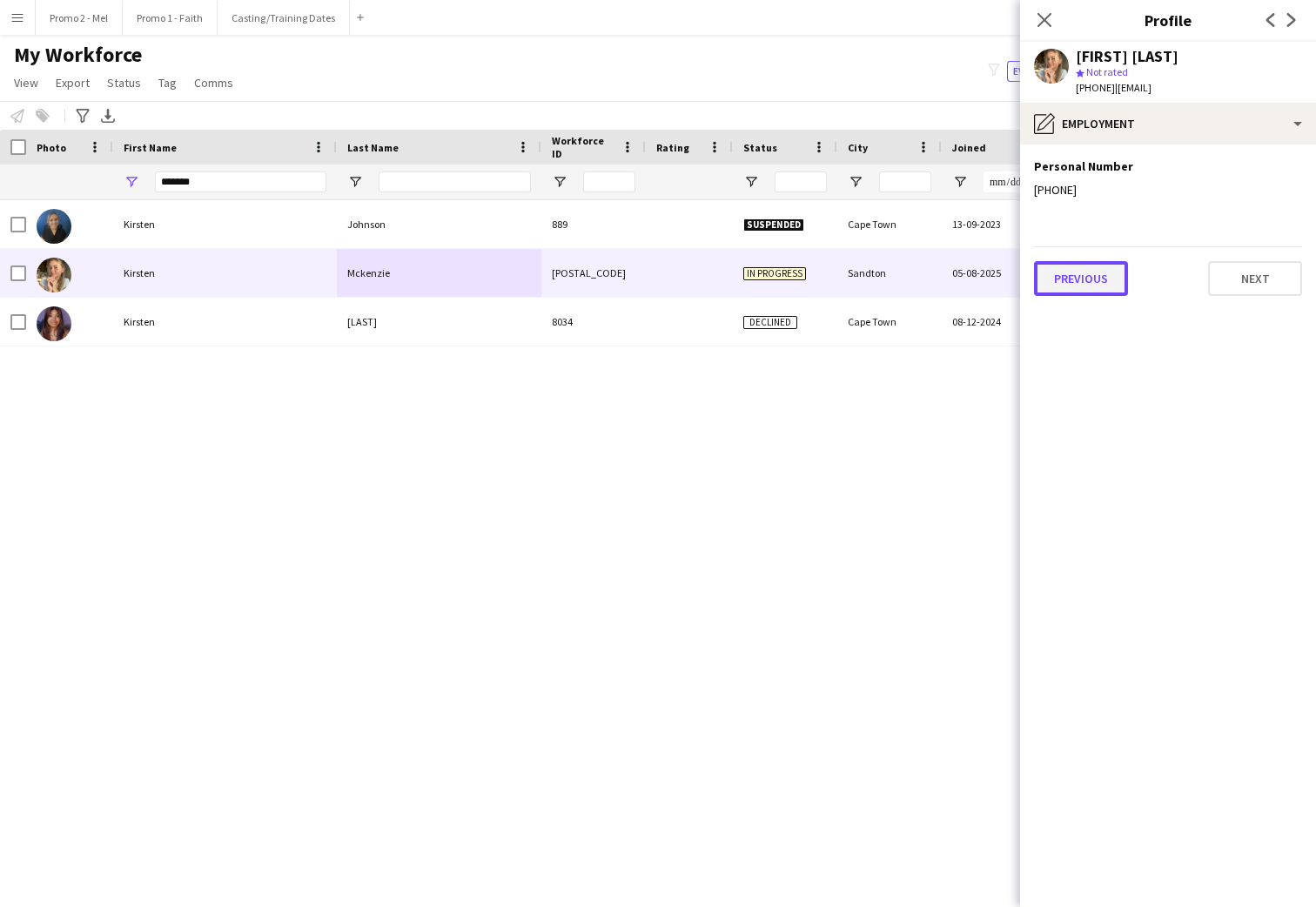 click on "Previous" 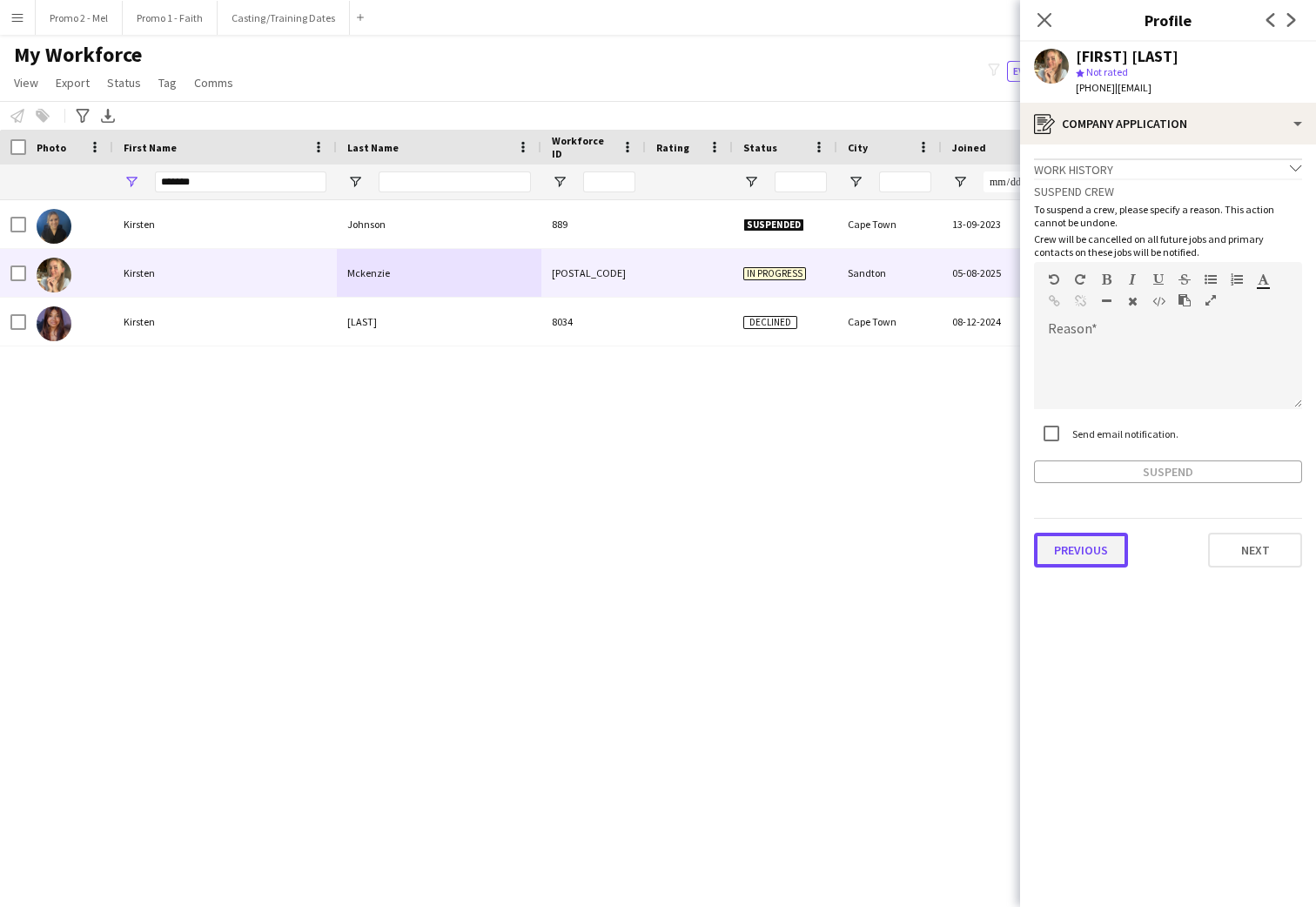 click on "Previous" 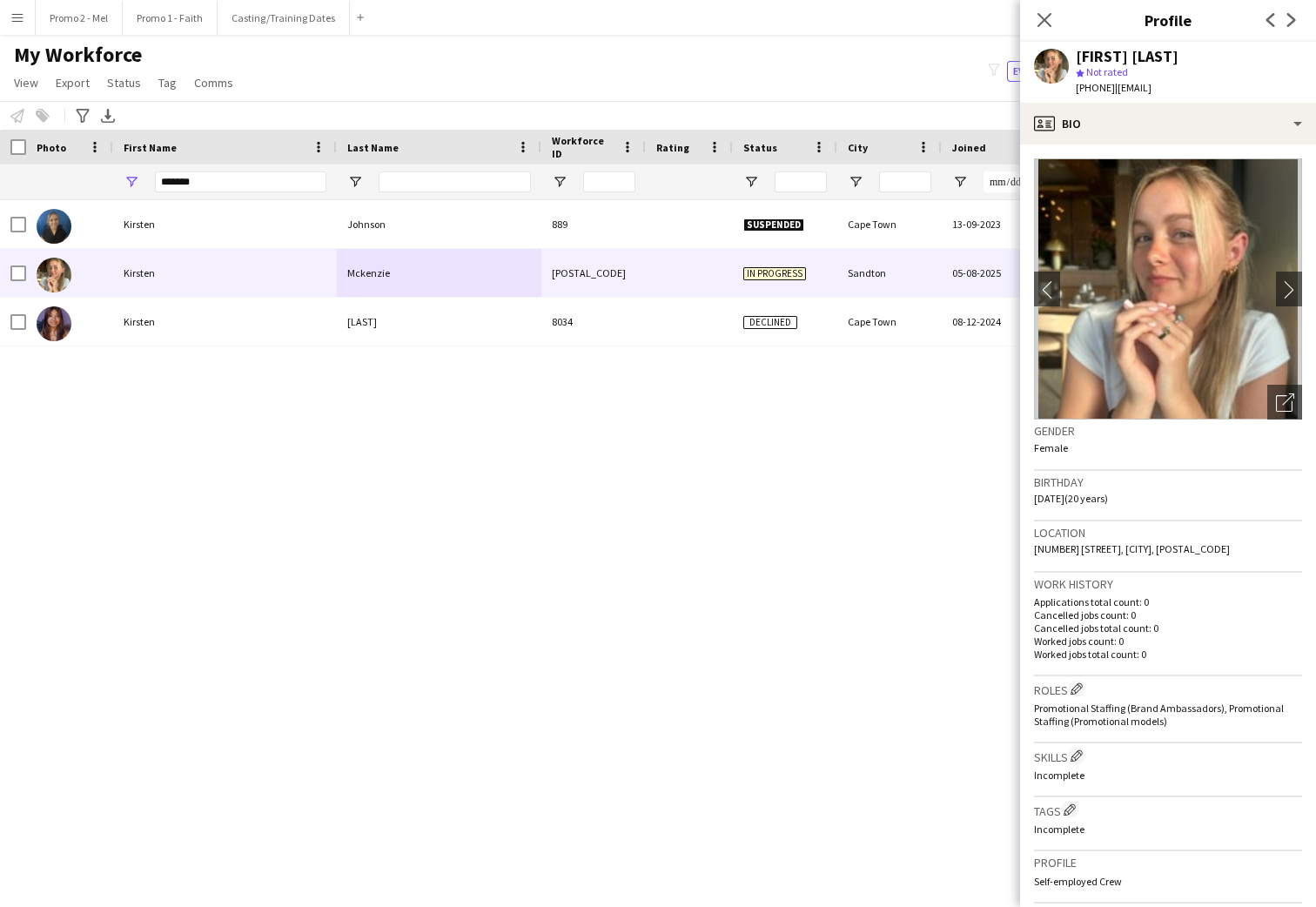 scroll, scrollTop: 353, scrollLeft: 0, axis: vertical 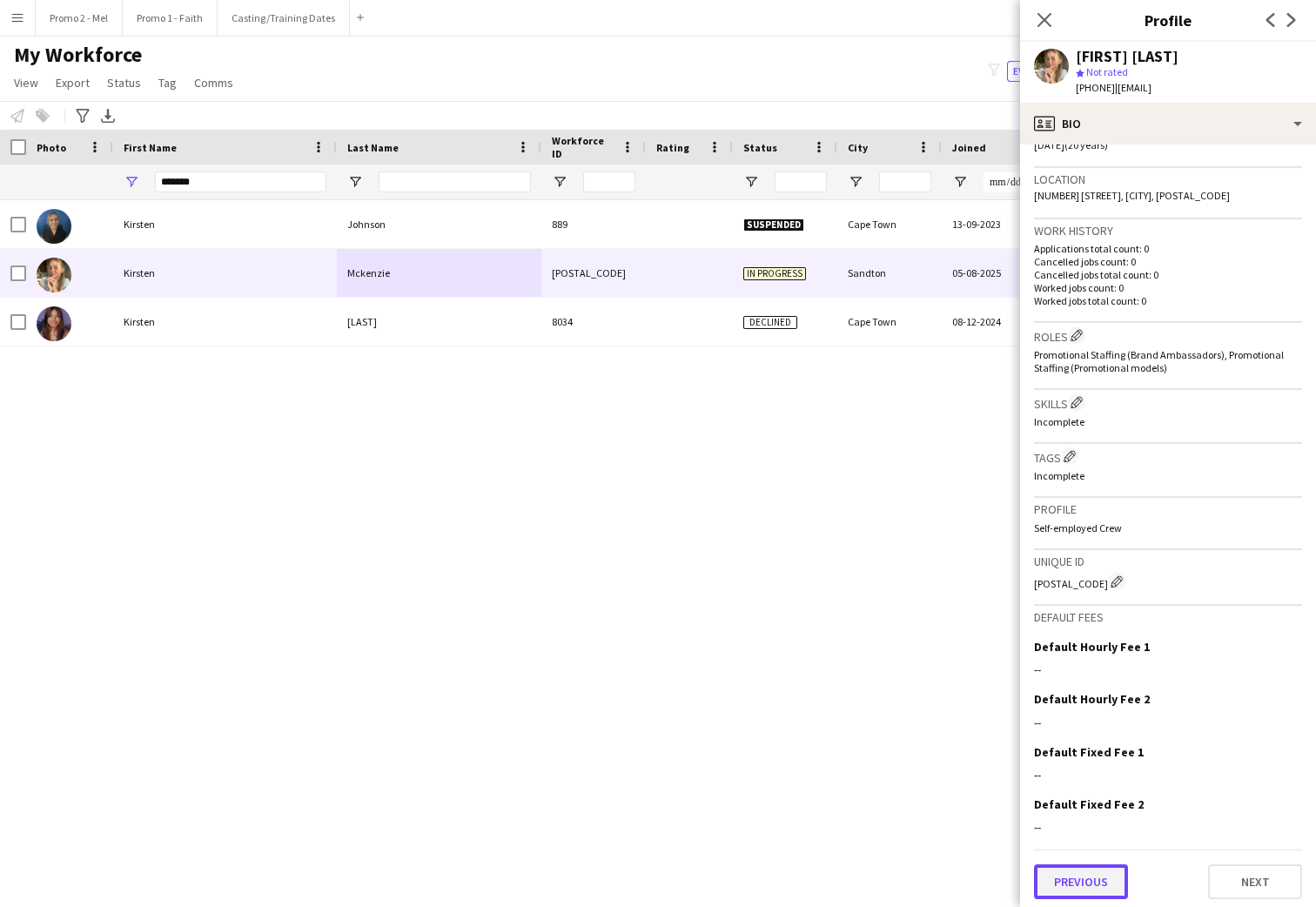 click on "Previous" 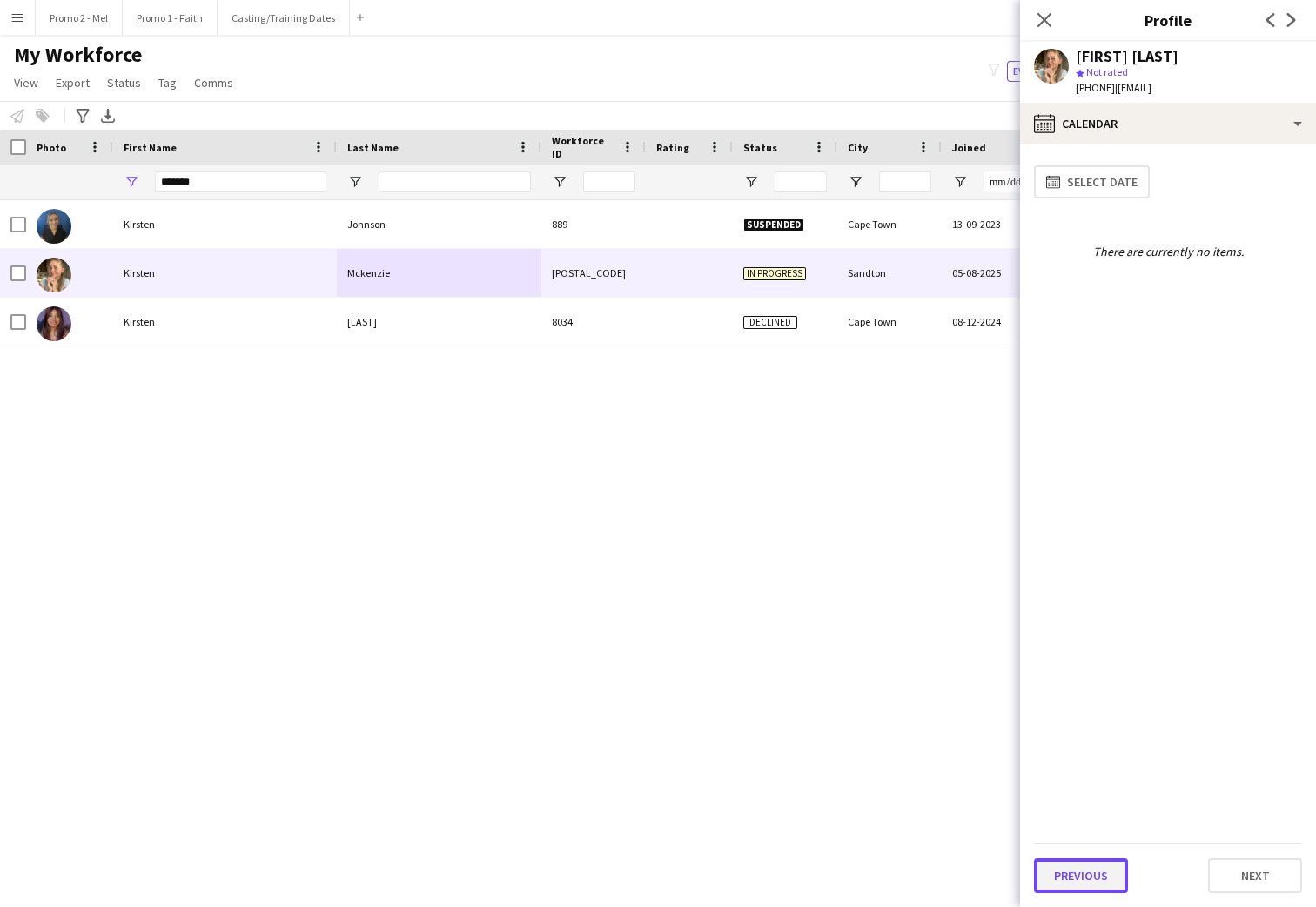 click on "Previous" 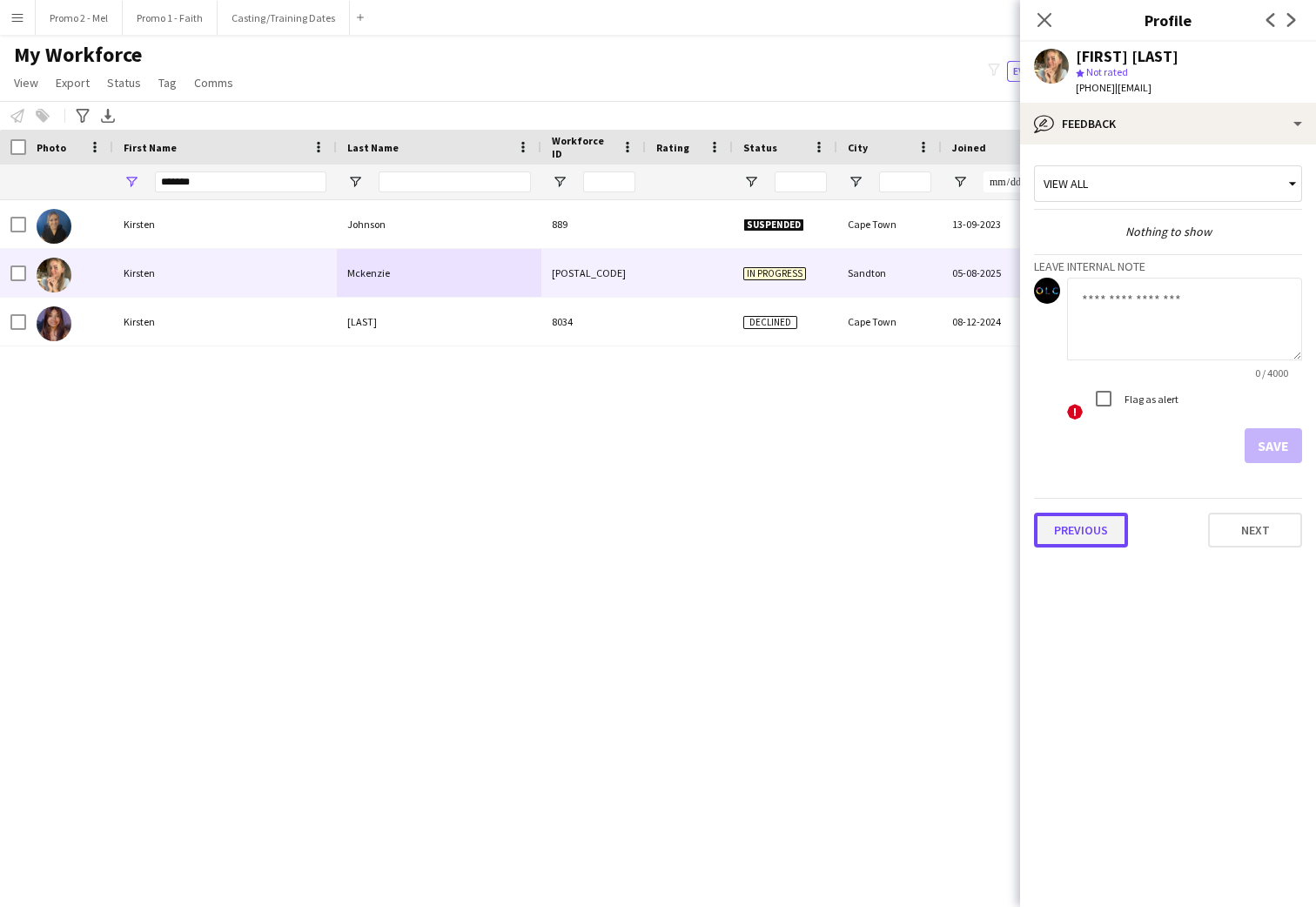 click on "Previous" 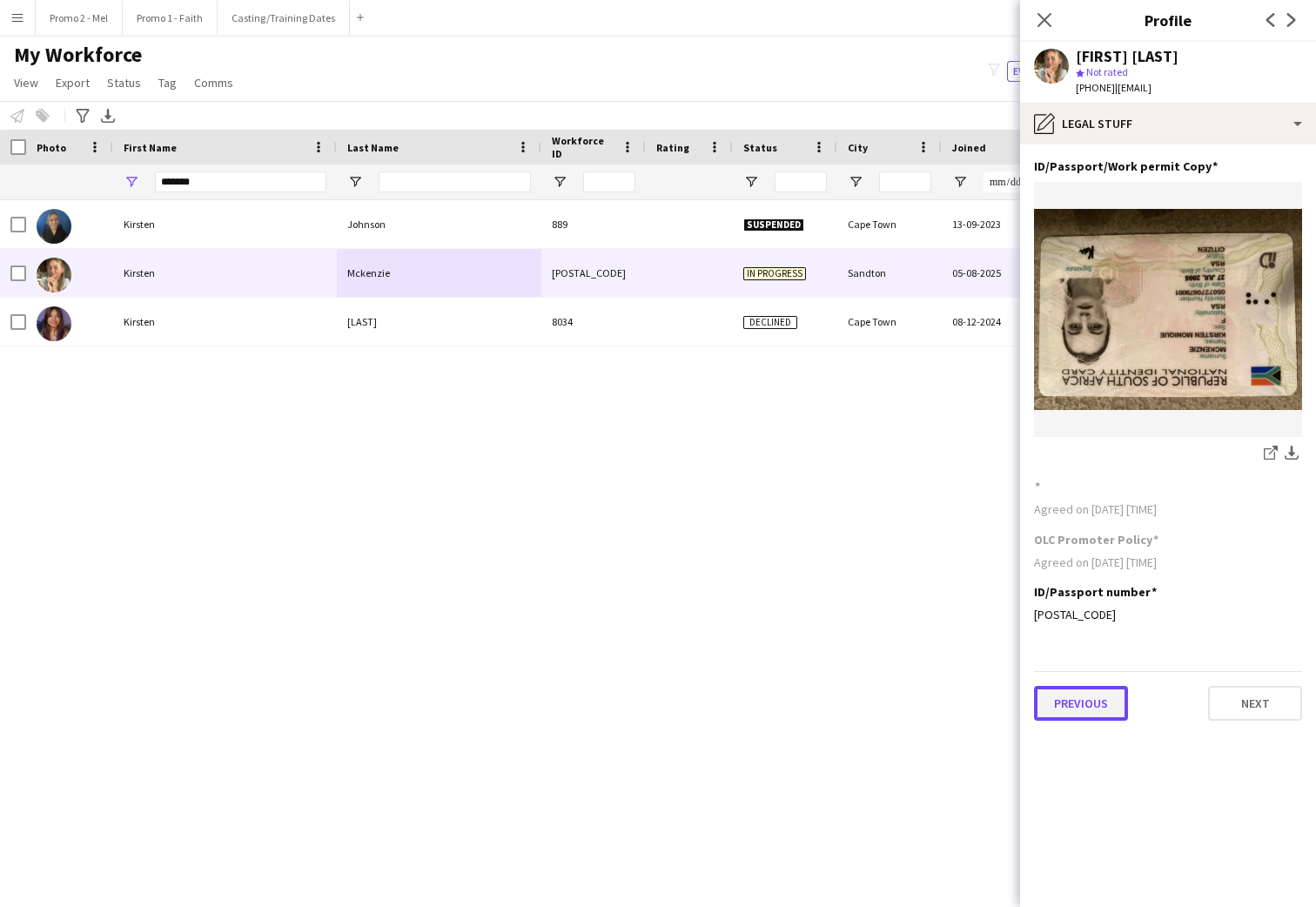 click on "Previous" 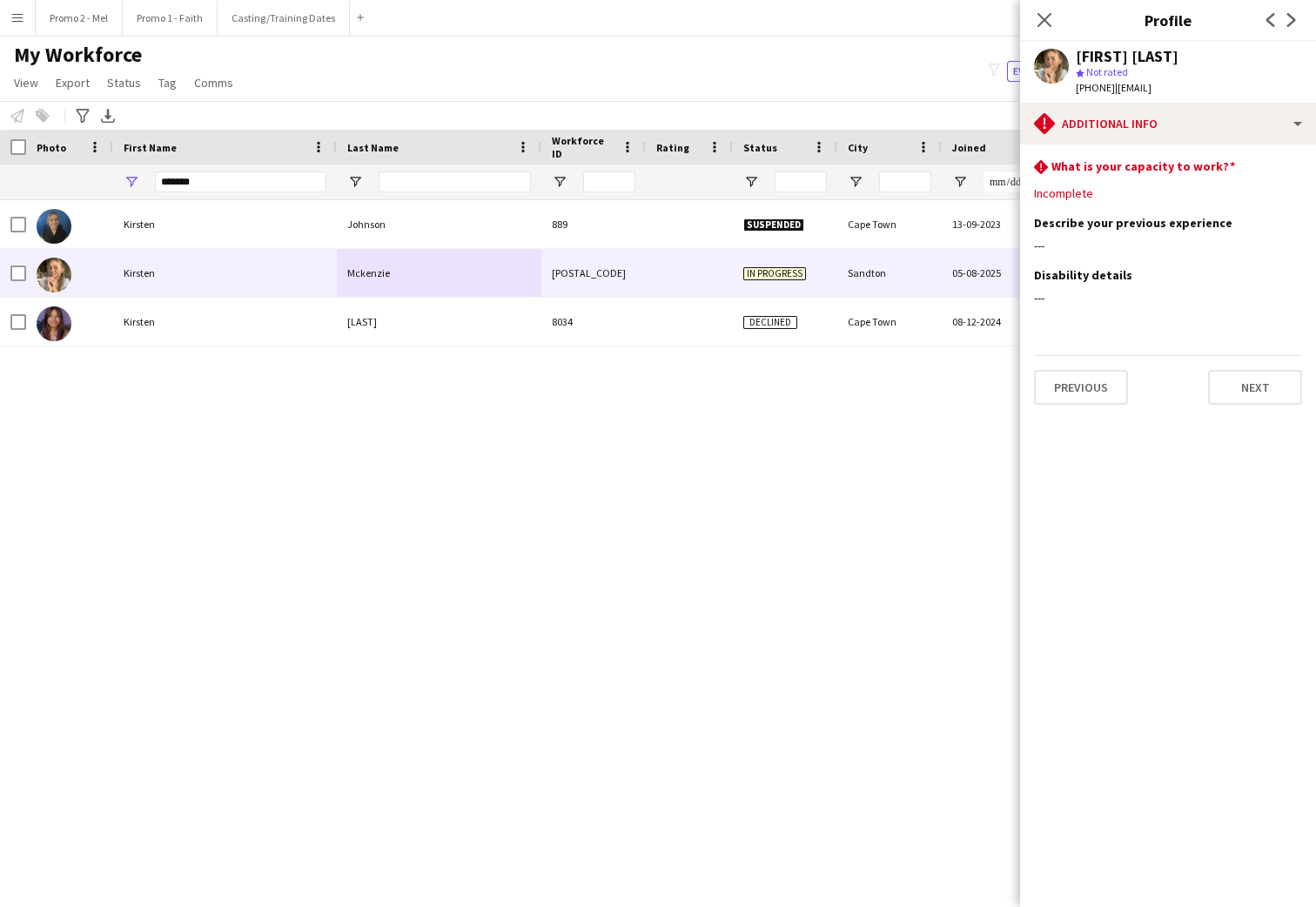 click on "rhombus-alert
What is your capacity to work?
Edit this field
Incomplete  Describe your previous experience
Edit this field
---  Disability details
Edit this field
---   Previous   Next" 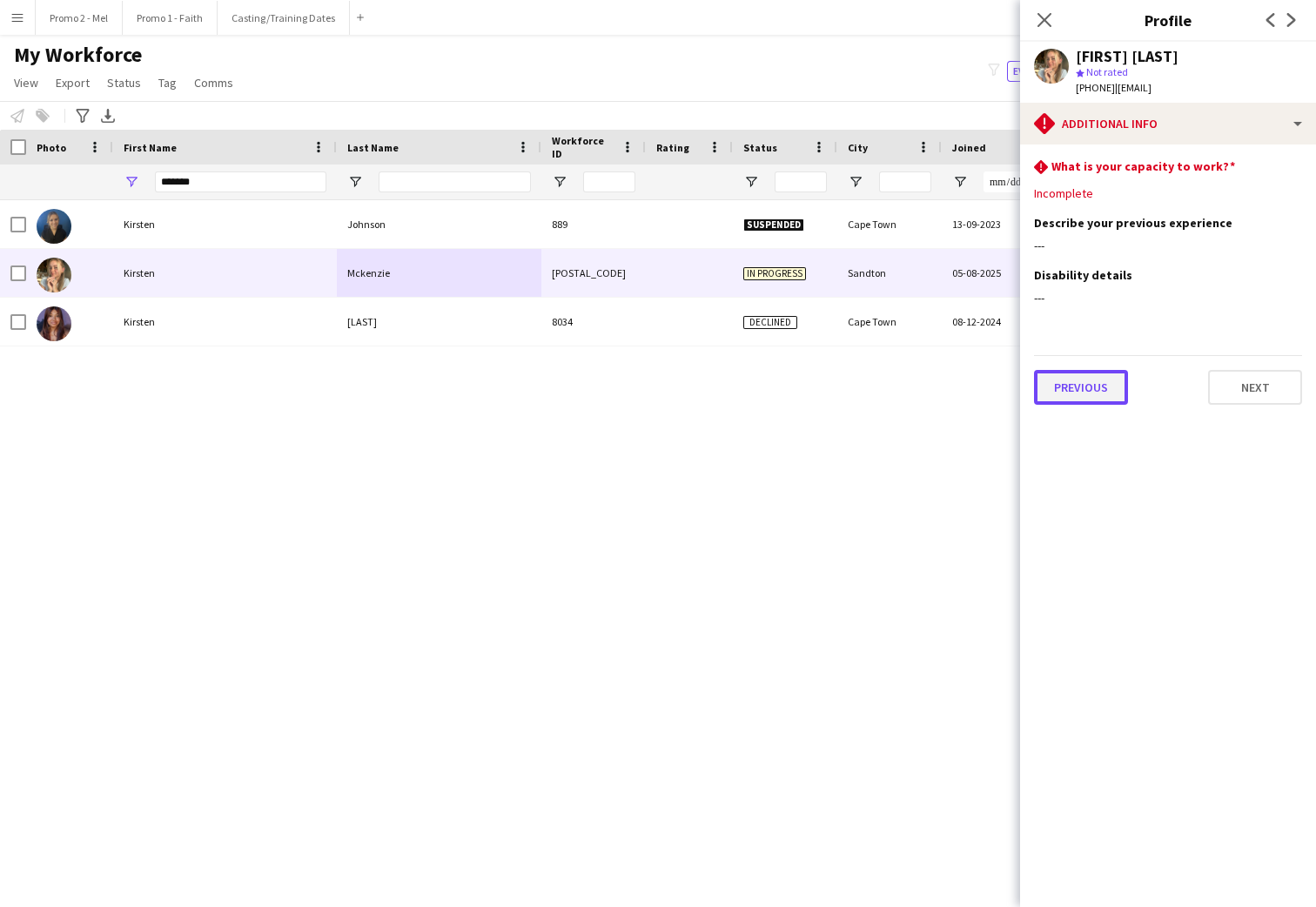 click on "Previous" 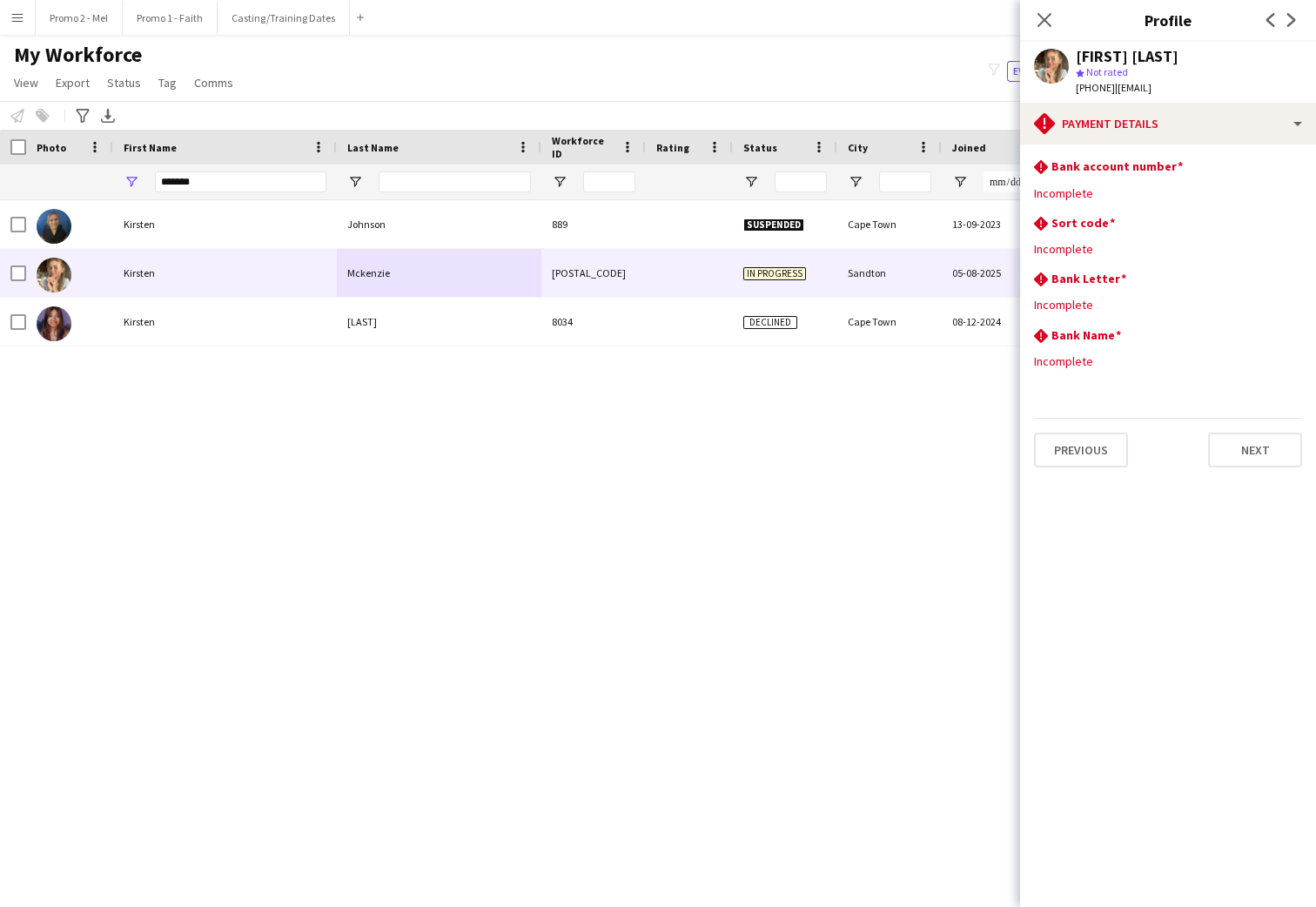 click on "rhombus-alert
Bank account number
Edit this field
Incomplete
rhombus-alert
Sort code
Edit this field
Incomplete
rhombus-alert
Bank Letter
Edit this field
Incomplete
rhombus-alert
Bank Name
Edit this field
Incomplete   Previous   Next" 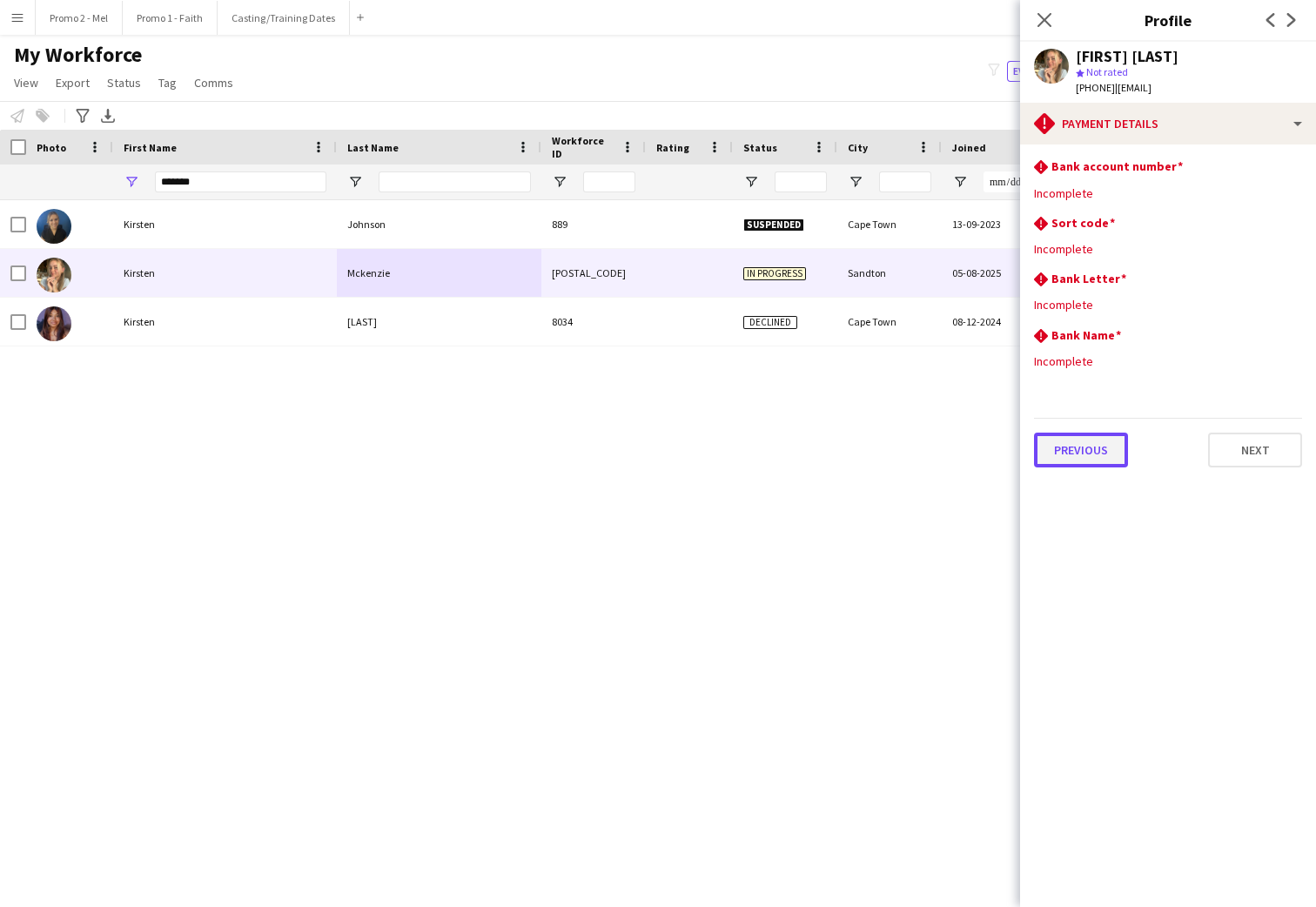 click on "Previous" 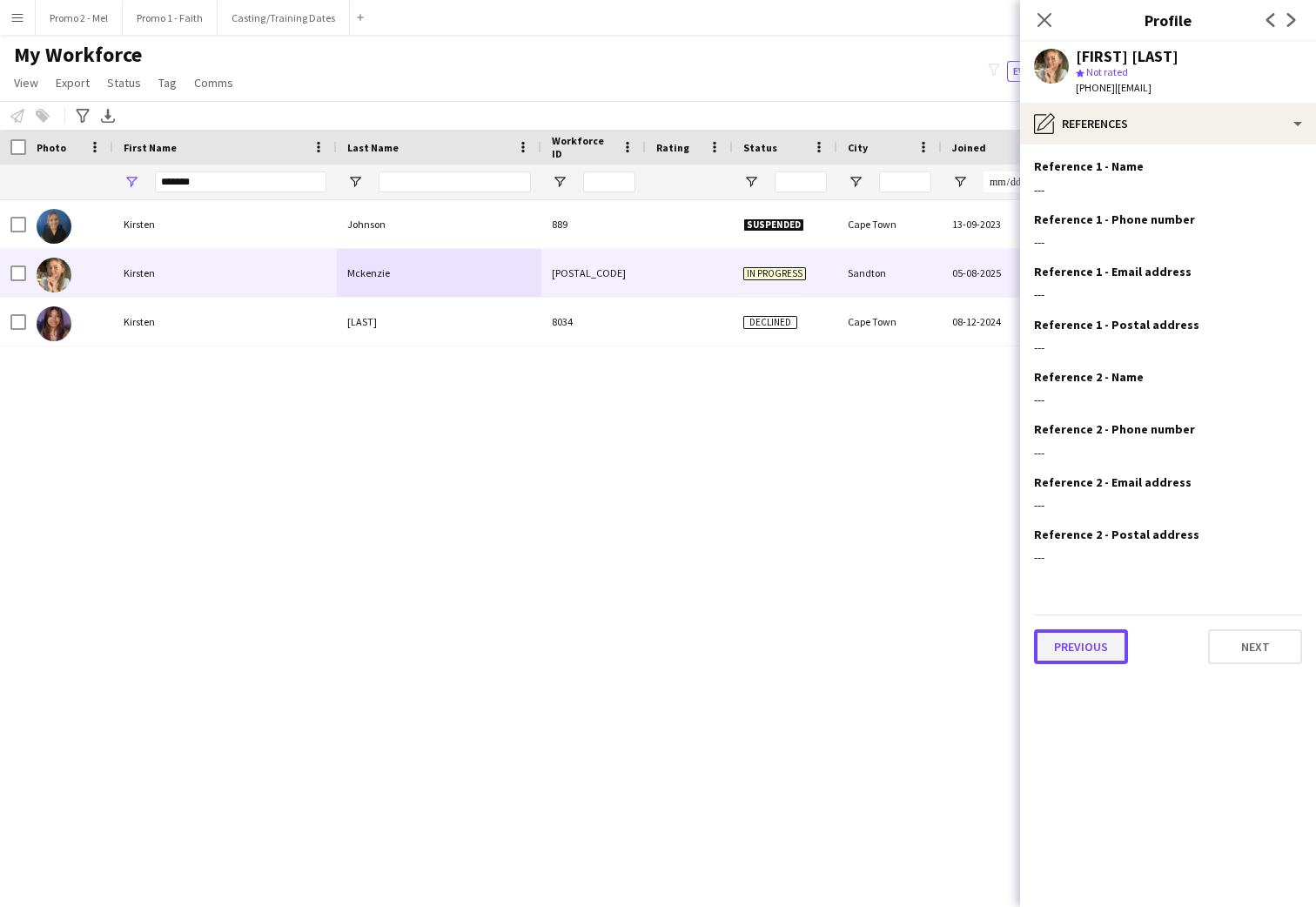 click on "Previous" 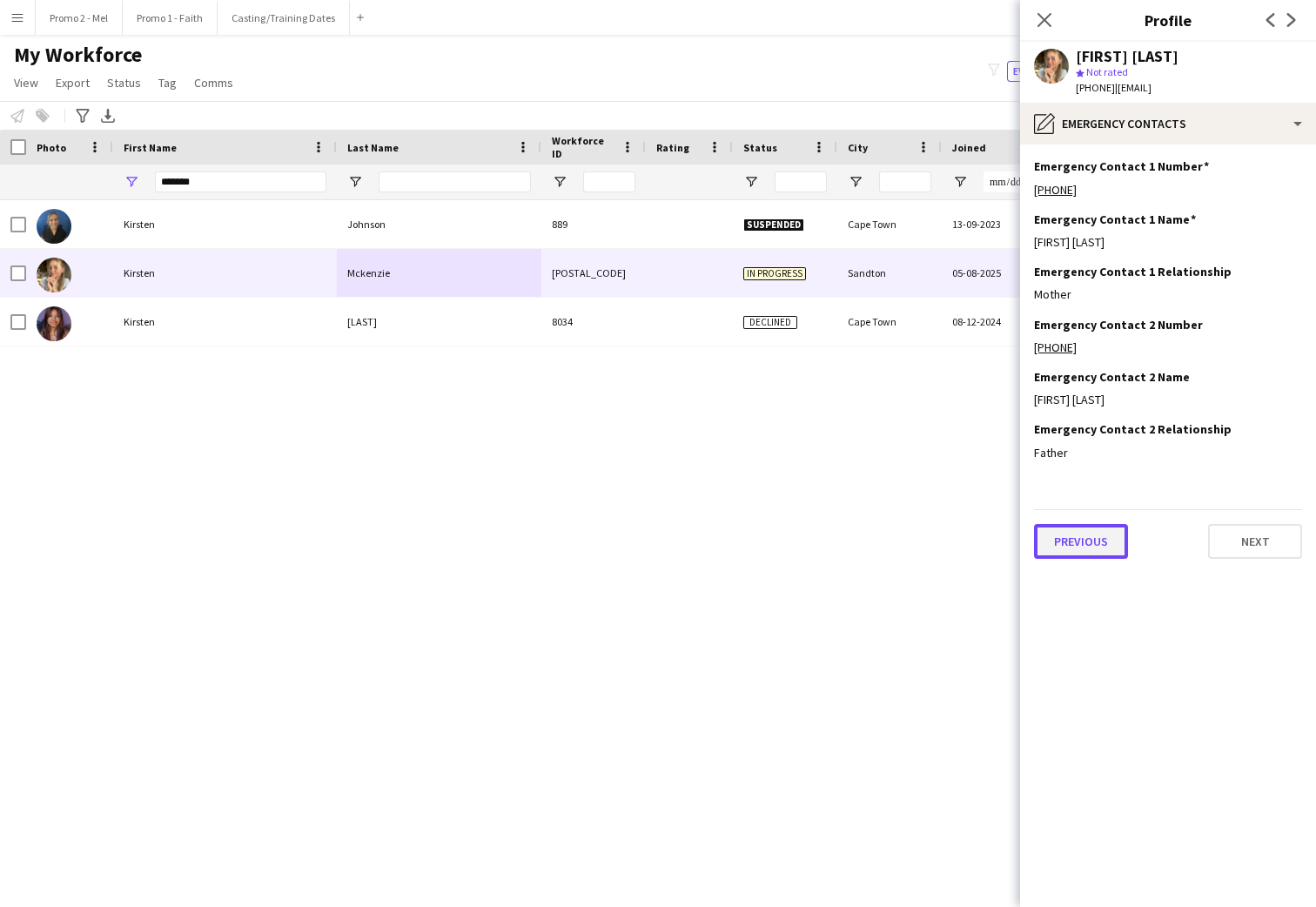 click on "Previous" 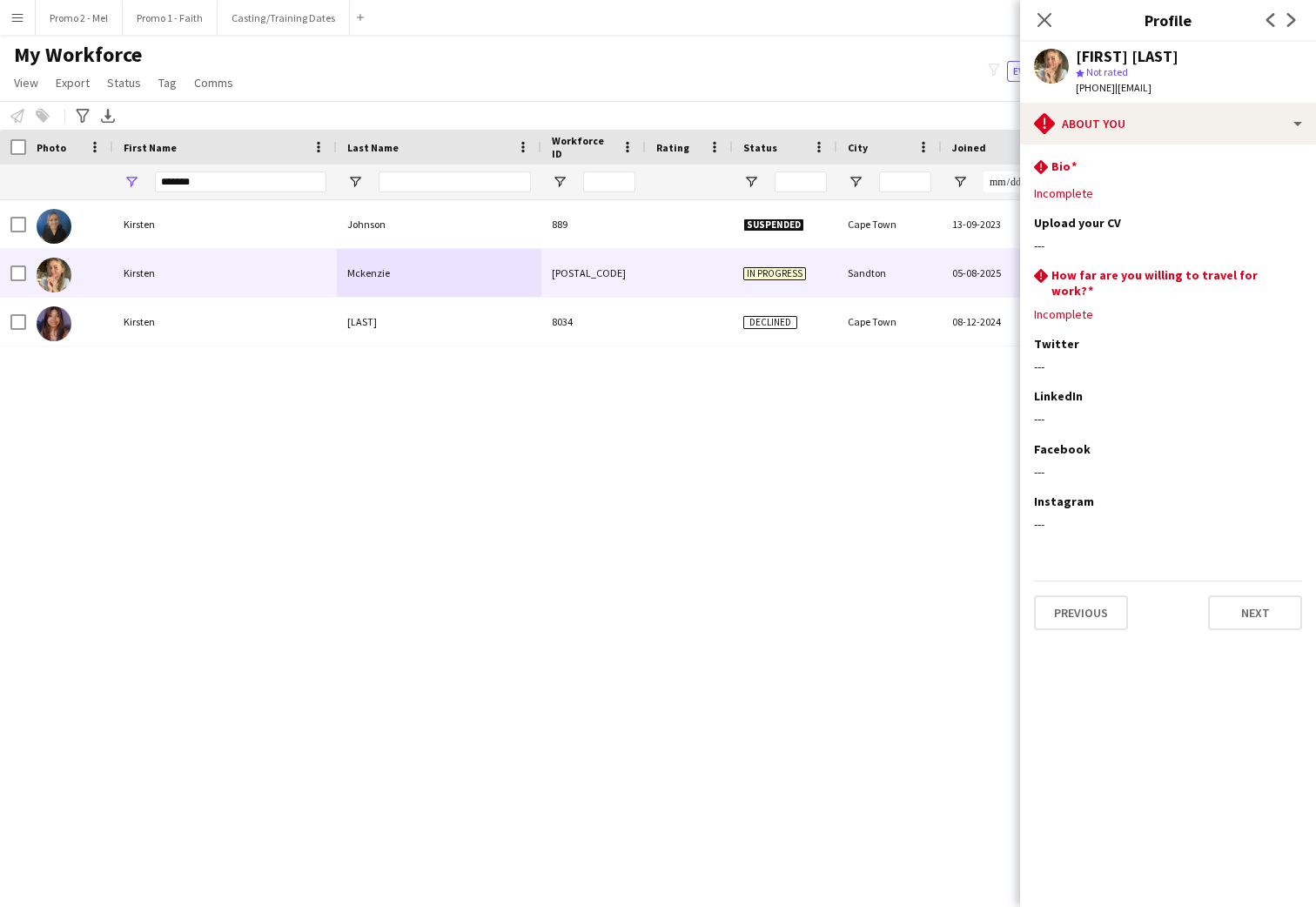 click on "rhombus-alert
Bio
Edit this field
Incomplete  Upload your CV
Edit this field
---
rhombus-alert
How far are you willing to travel for work?
Edit this field
Incomplete  Twitter
Edit this field
---  LinkedIn
Edit this field
---  Facebook
Edit this field
---  Instagram
Edit this field
---   Previous   Next" 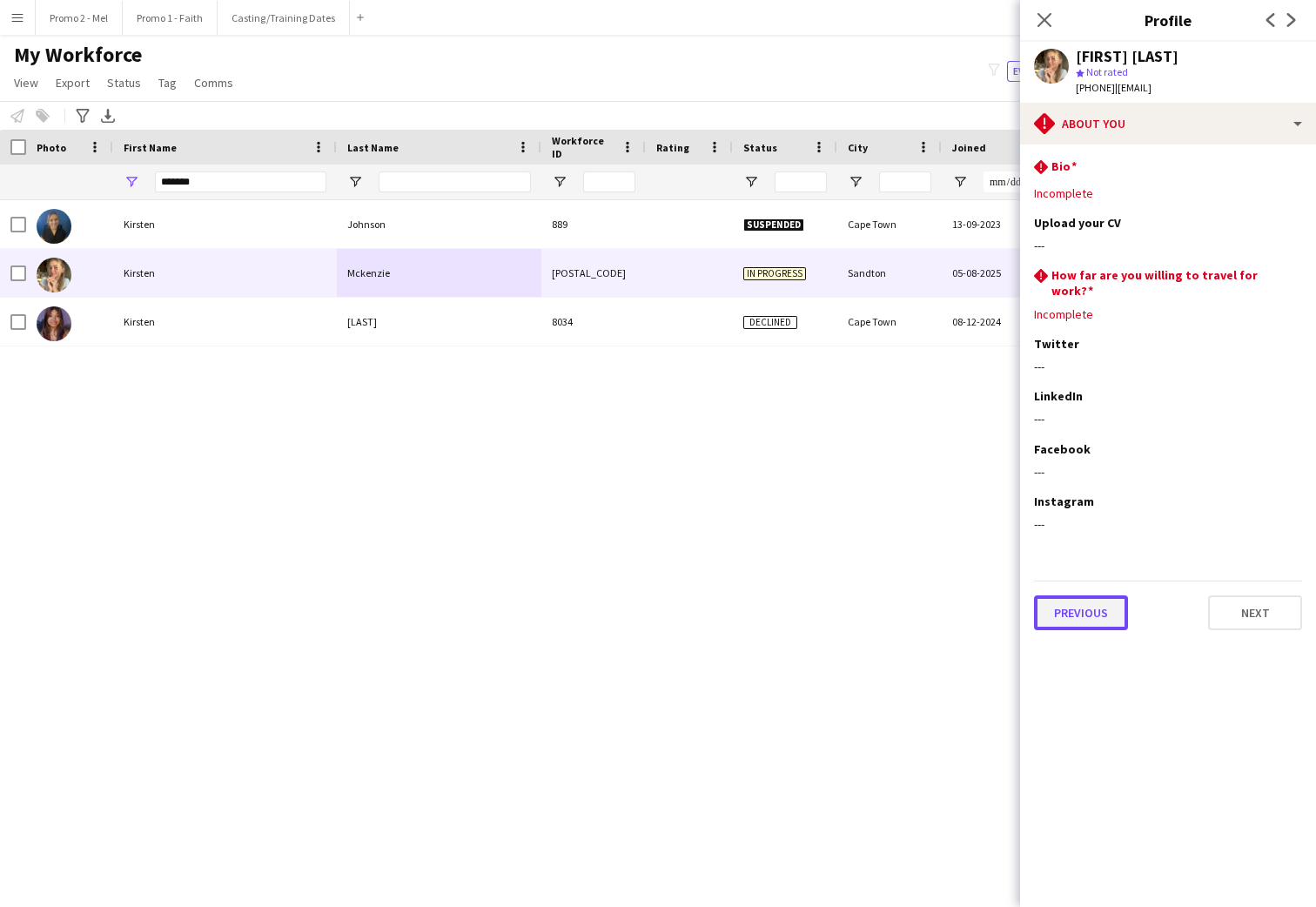 click on "Previous" 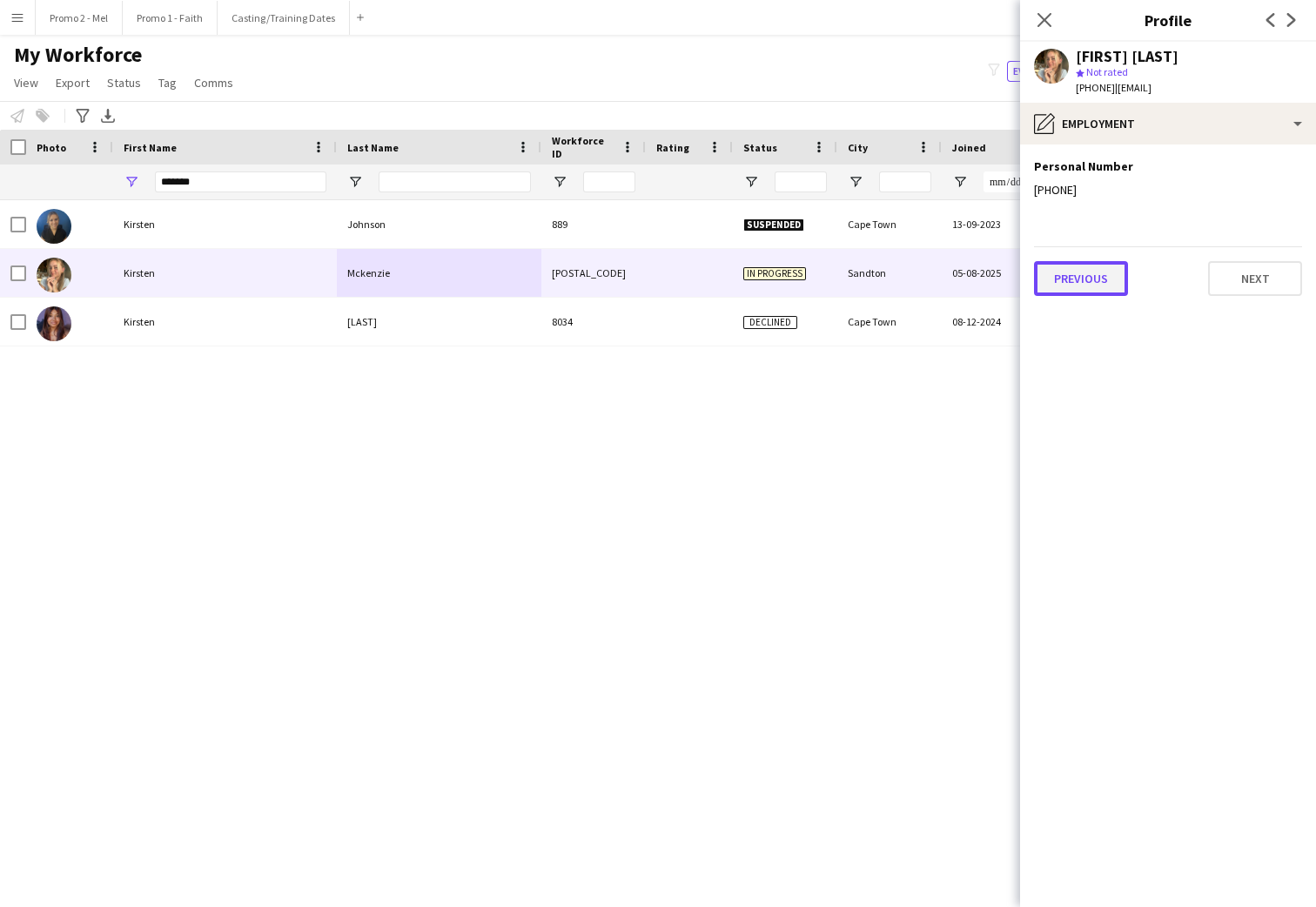 click on "Previous" 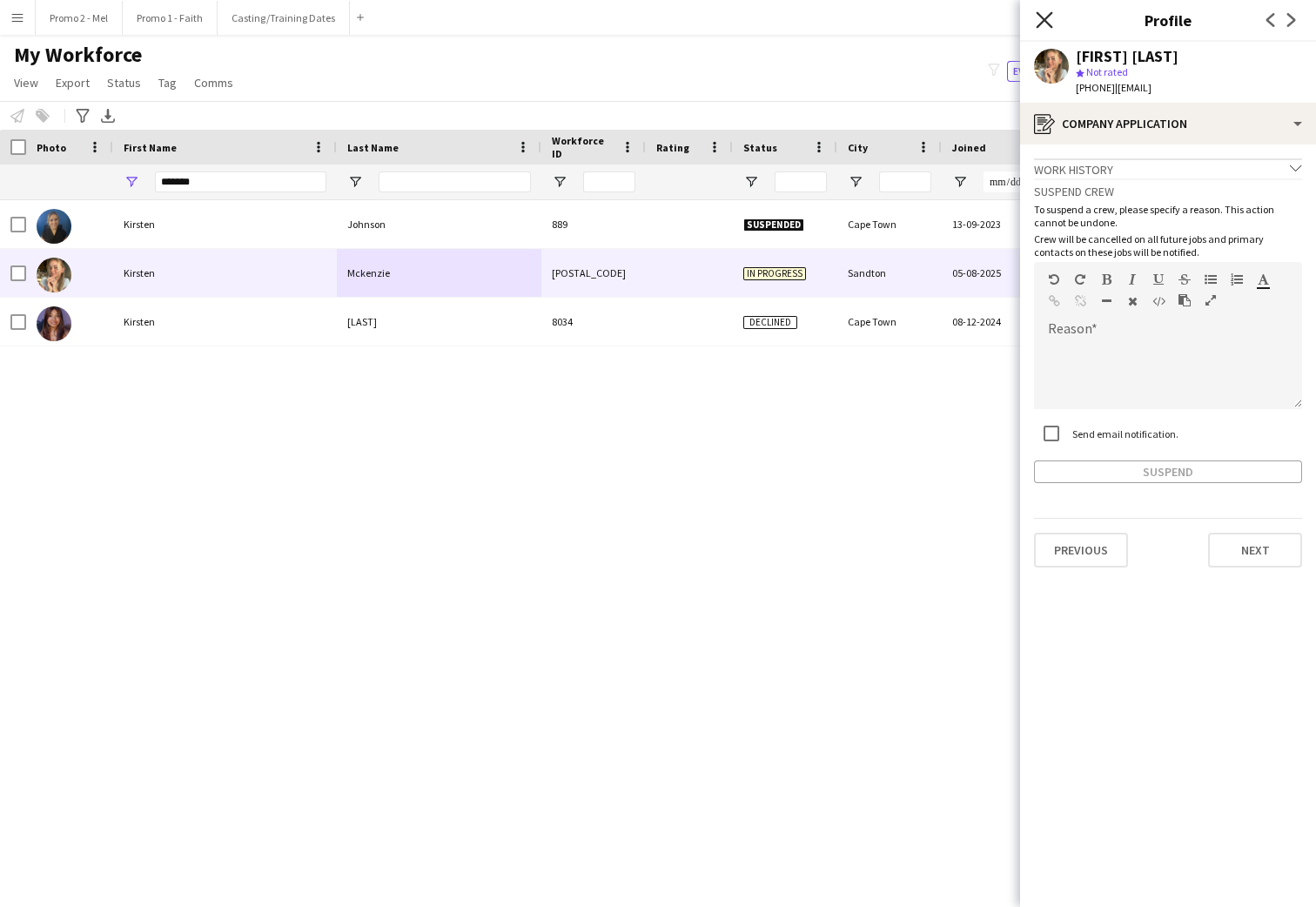 click on "Close pop-in" 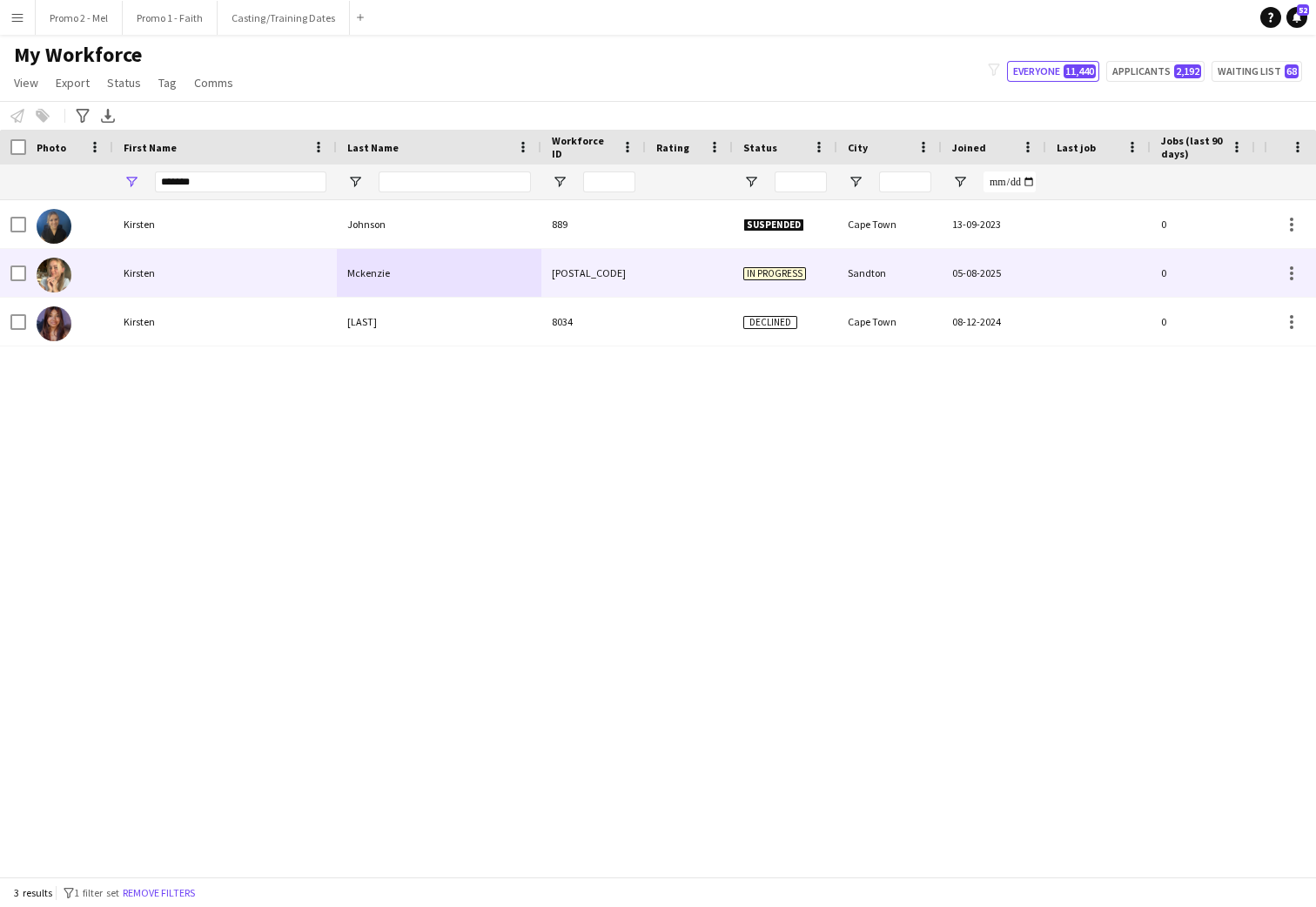 click on "[POSTAL_CODE]" at bounding box center (594, 272) 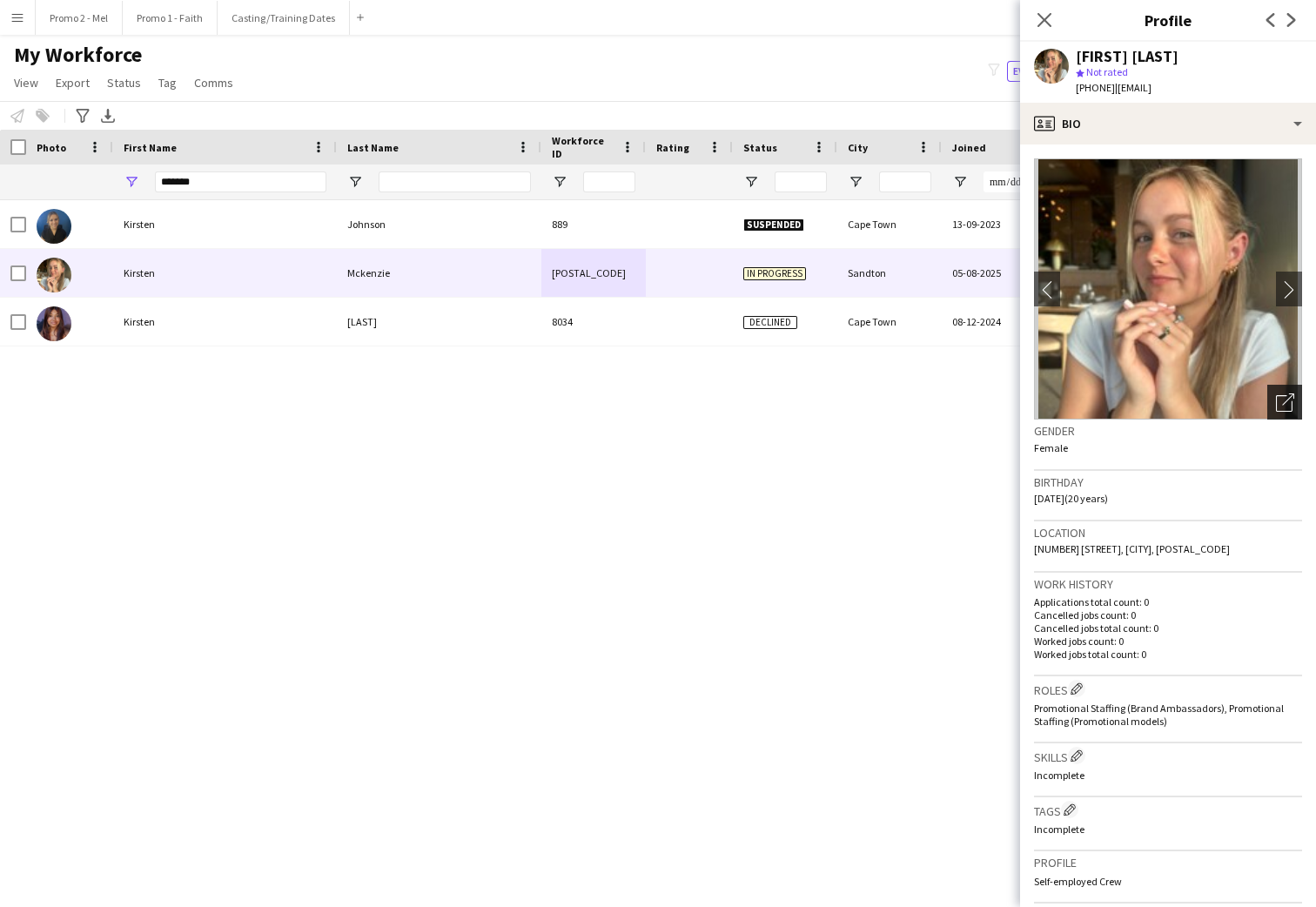 click on "Open photos pop-in" 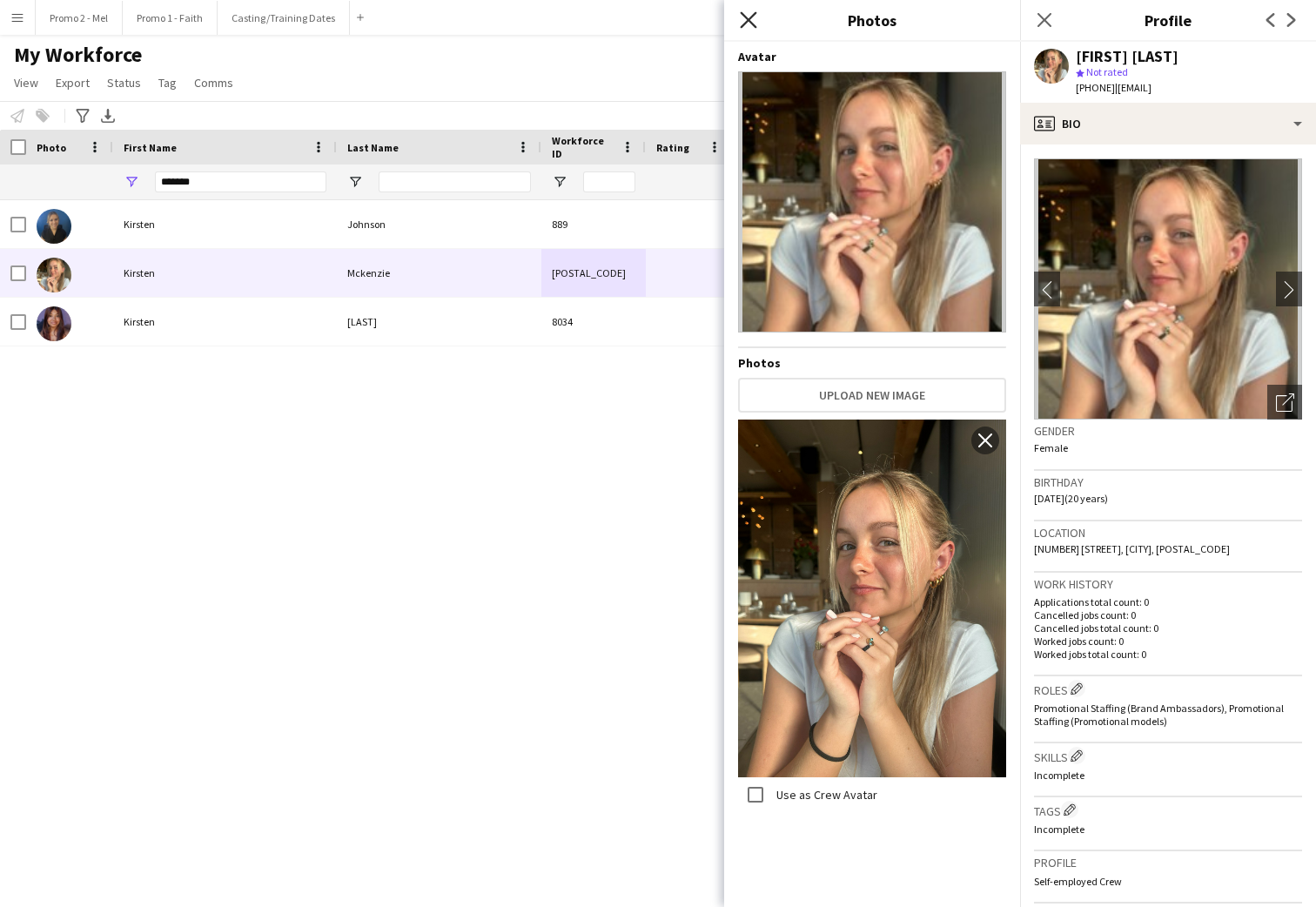 click 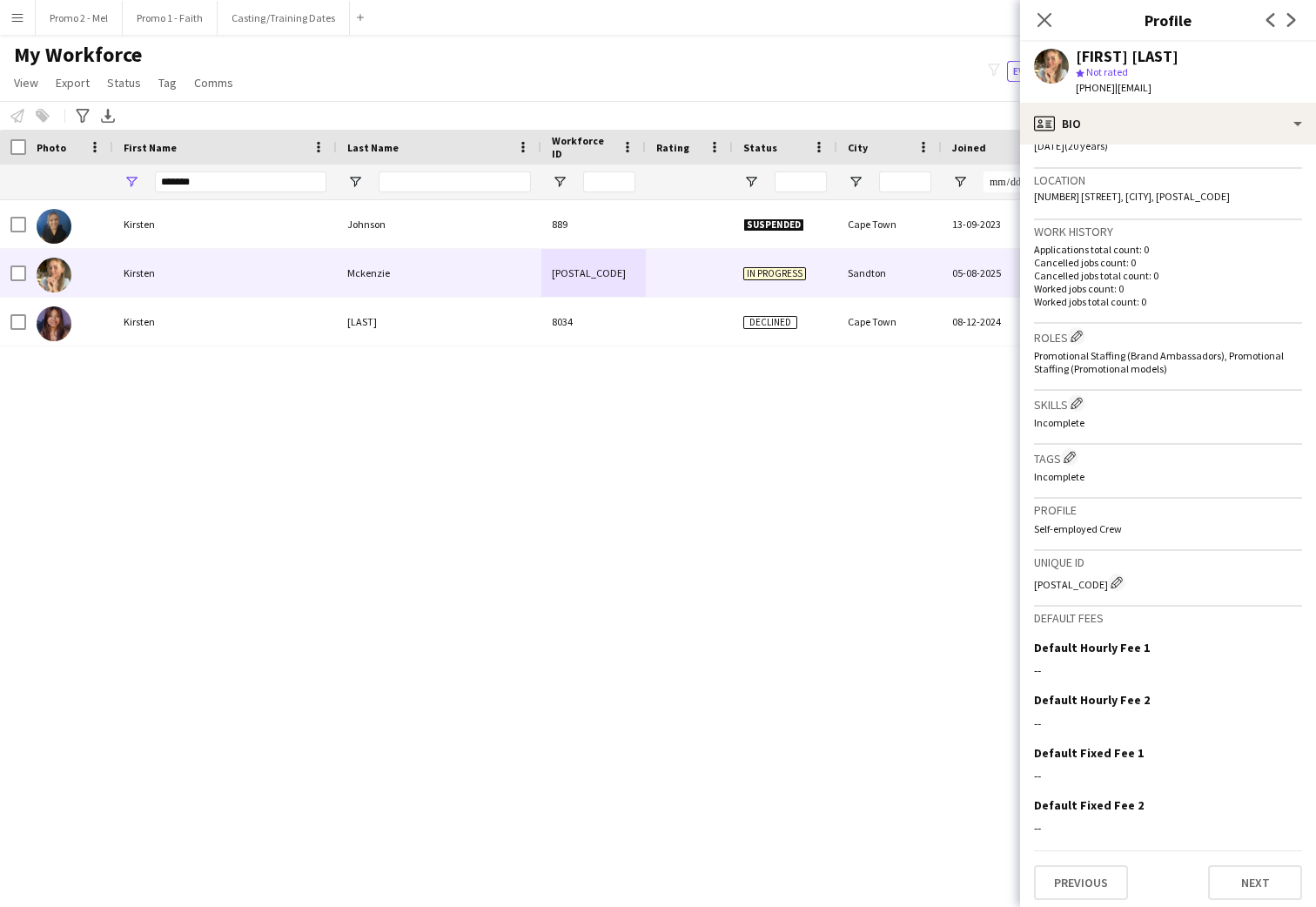 scroll, scrollTop: 353, scrollLeft: 0, axis: vertical 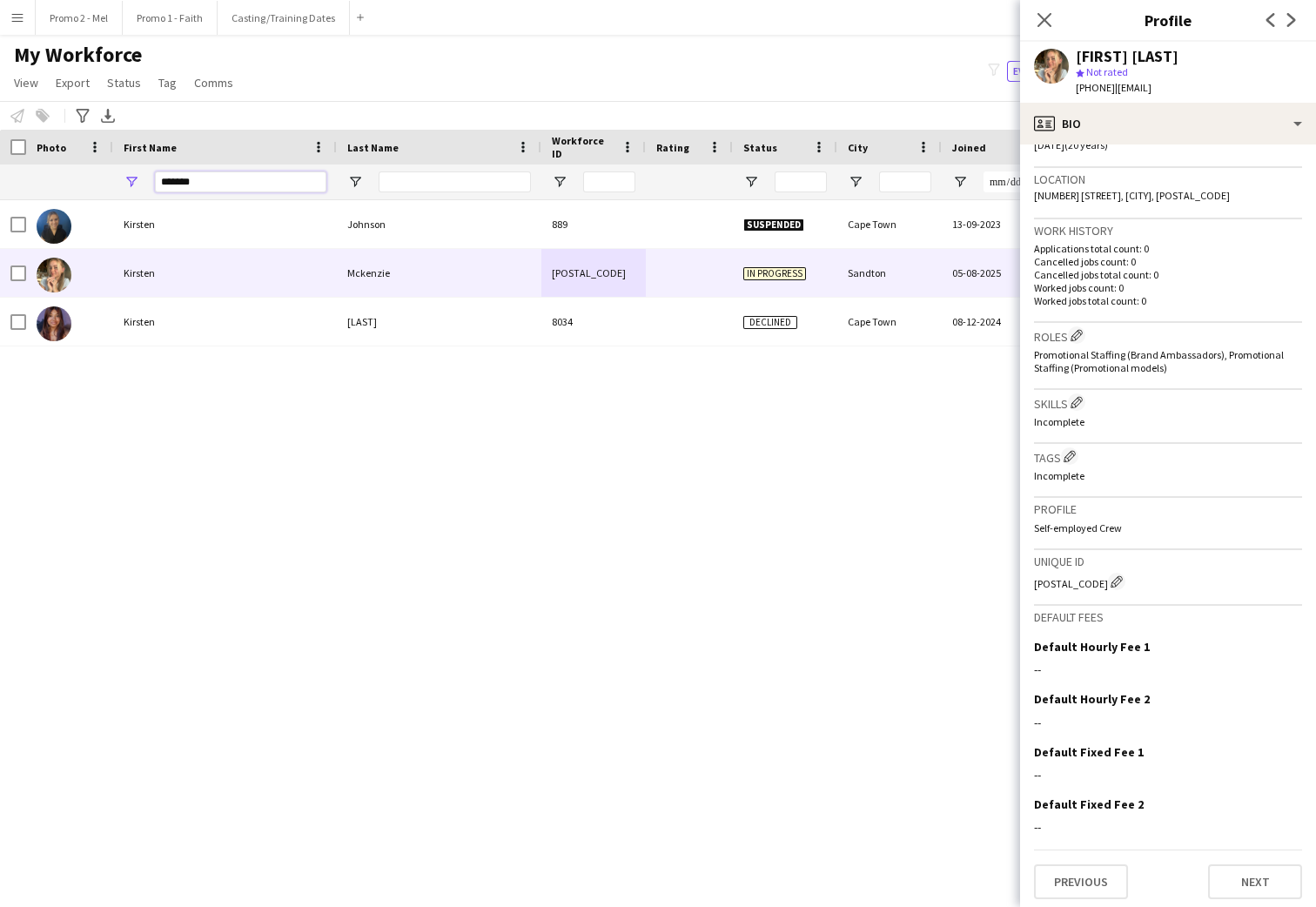 click on "*******" at bounding box center [240, 182] 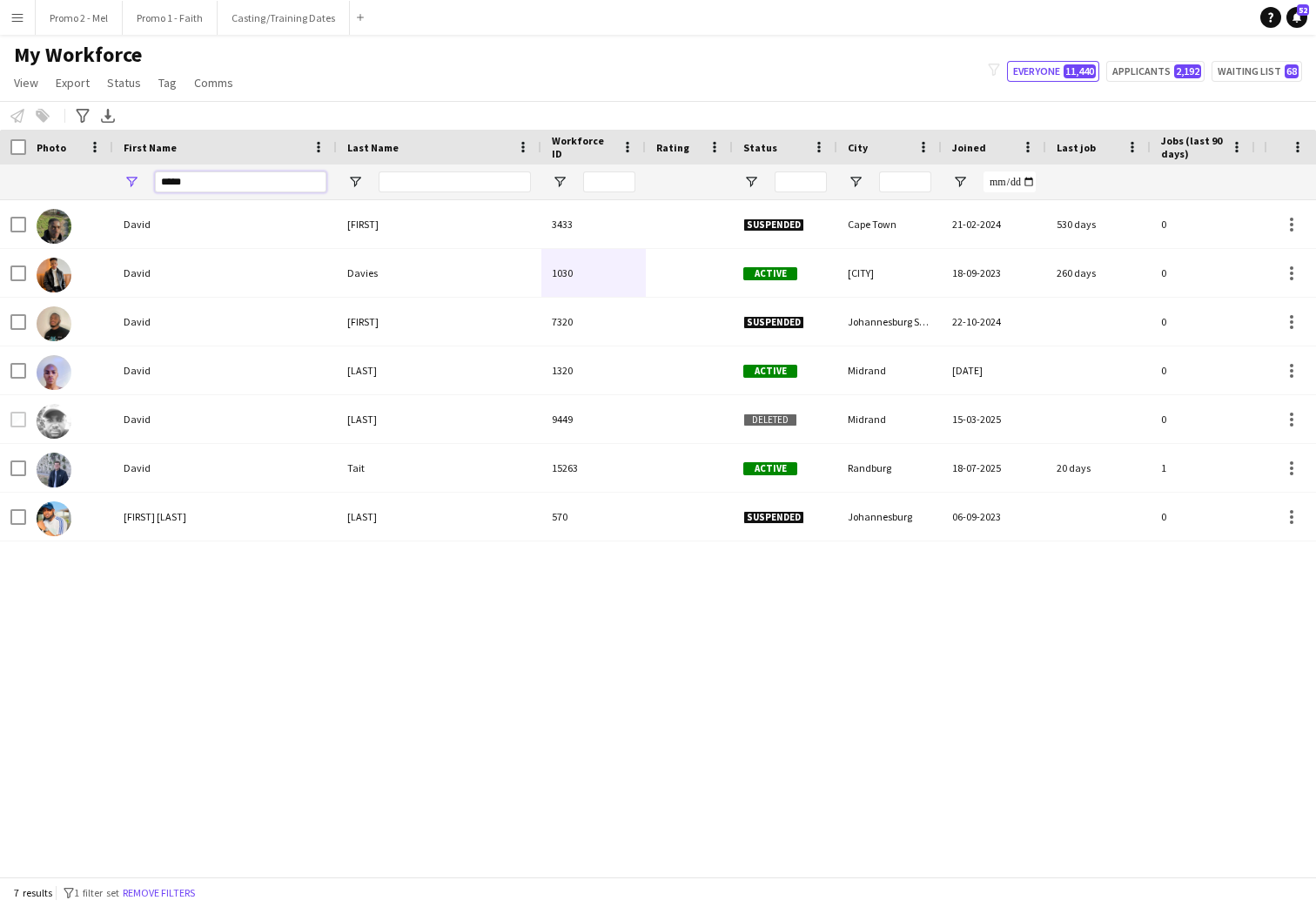type on "*****" 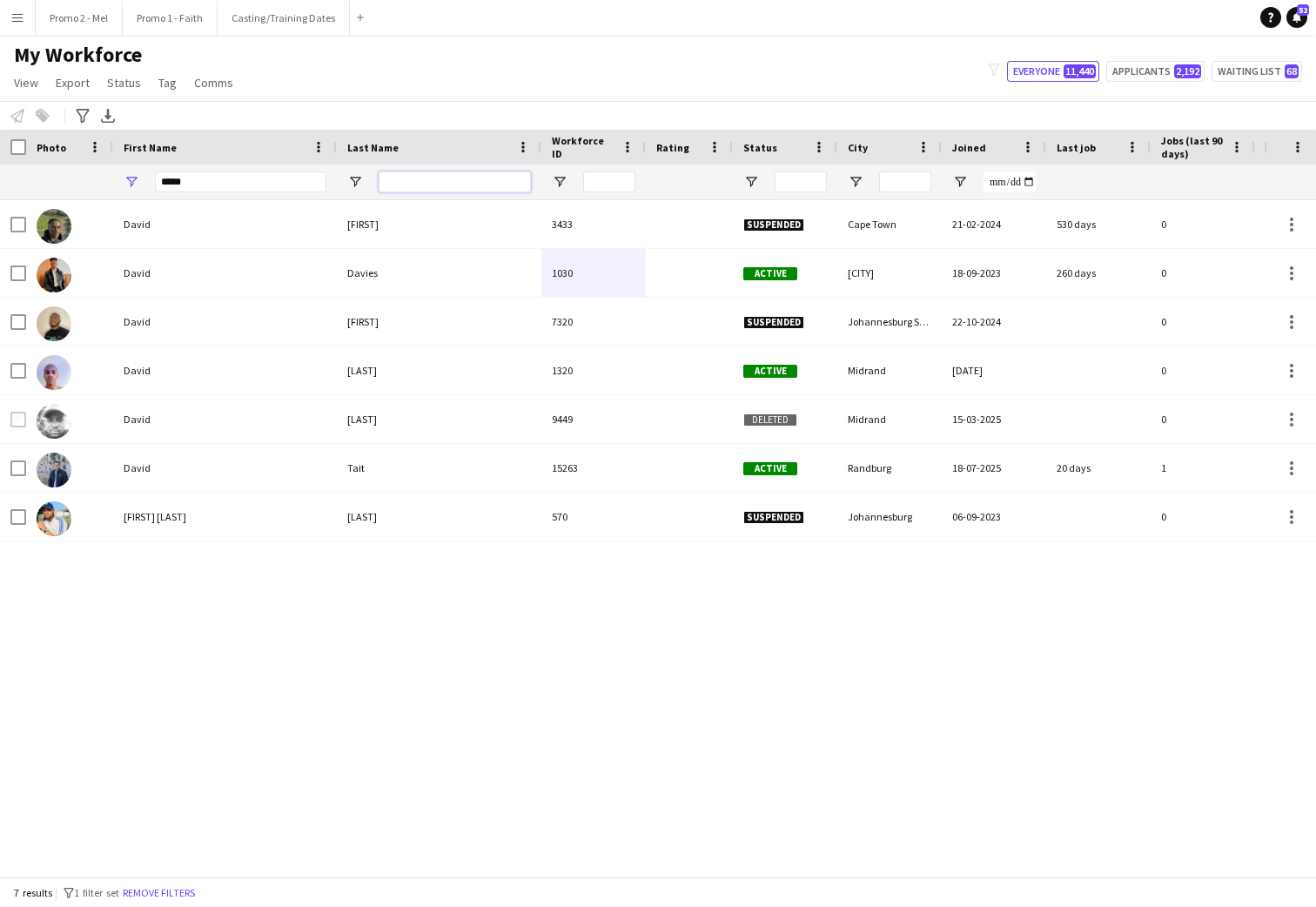 click at bounding box center (454, 182) 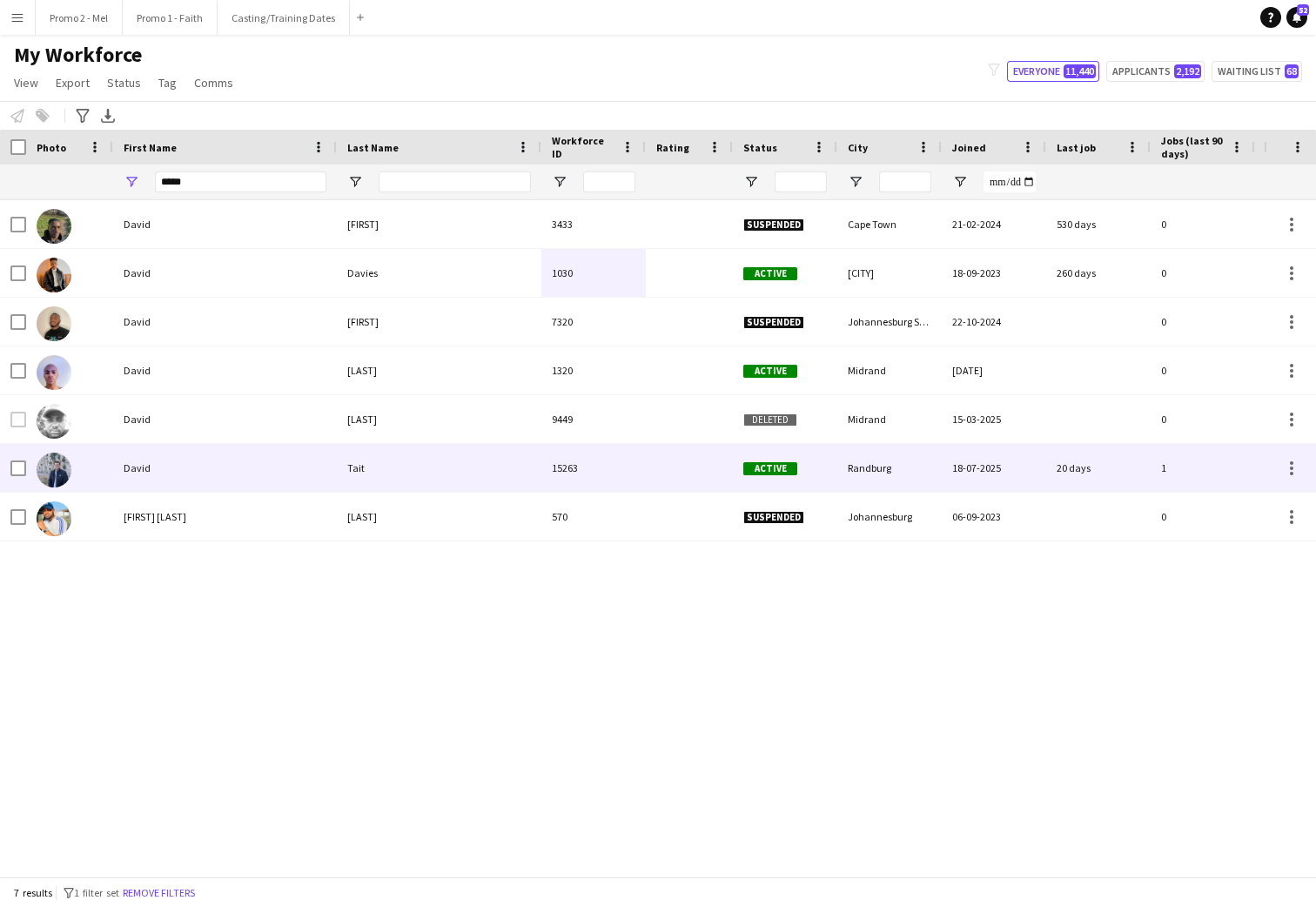 click on "Tait" at bounding box center (439, 467) 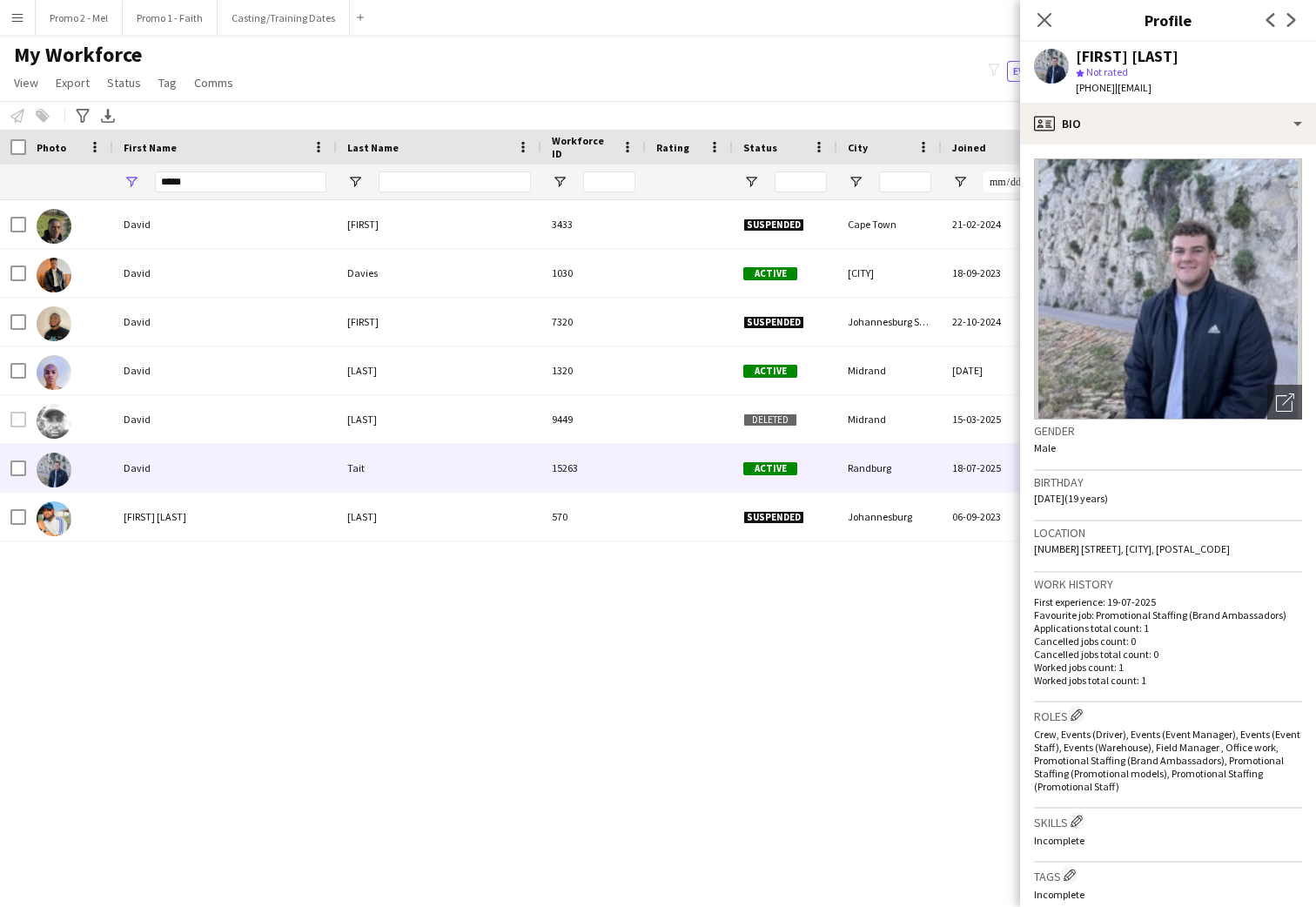 scroll, scrollTop: 419, scrollLeft: 0, axis: vertical 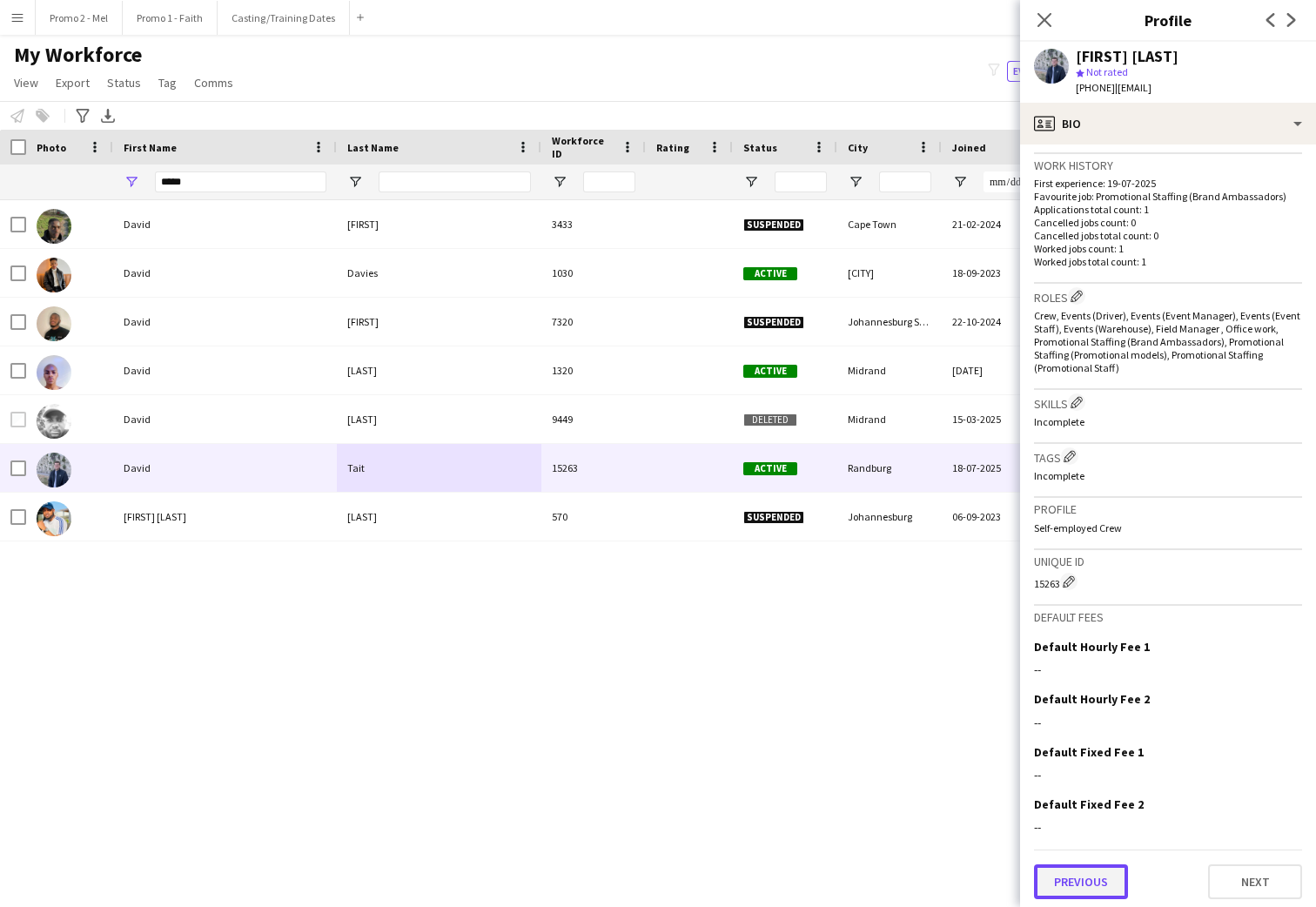 click on "Previous" 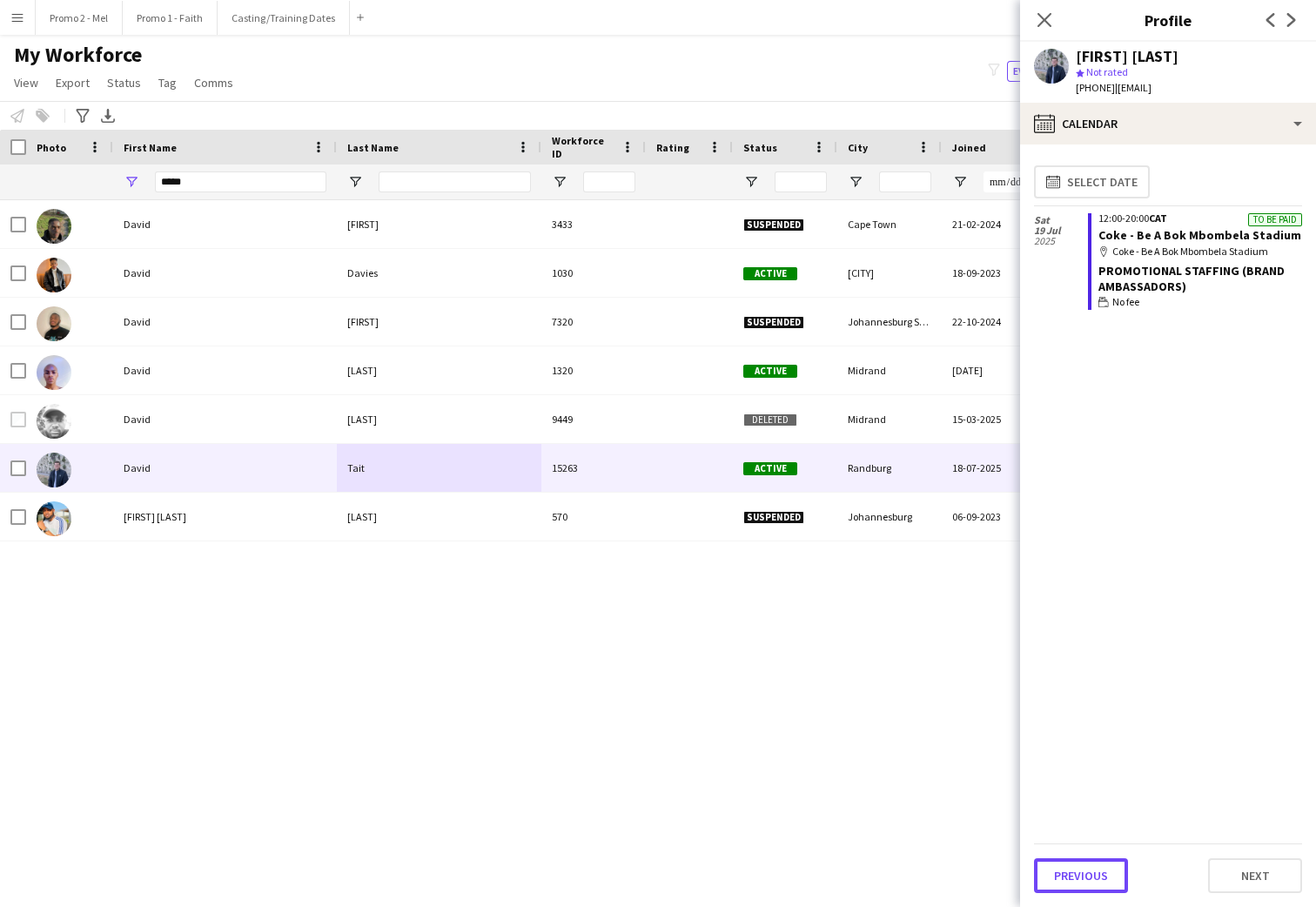 click on "Previous" 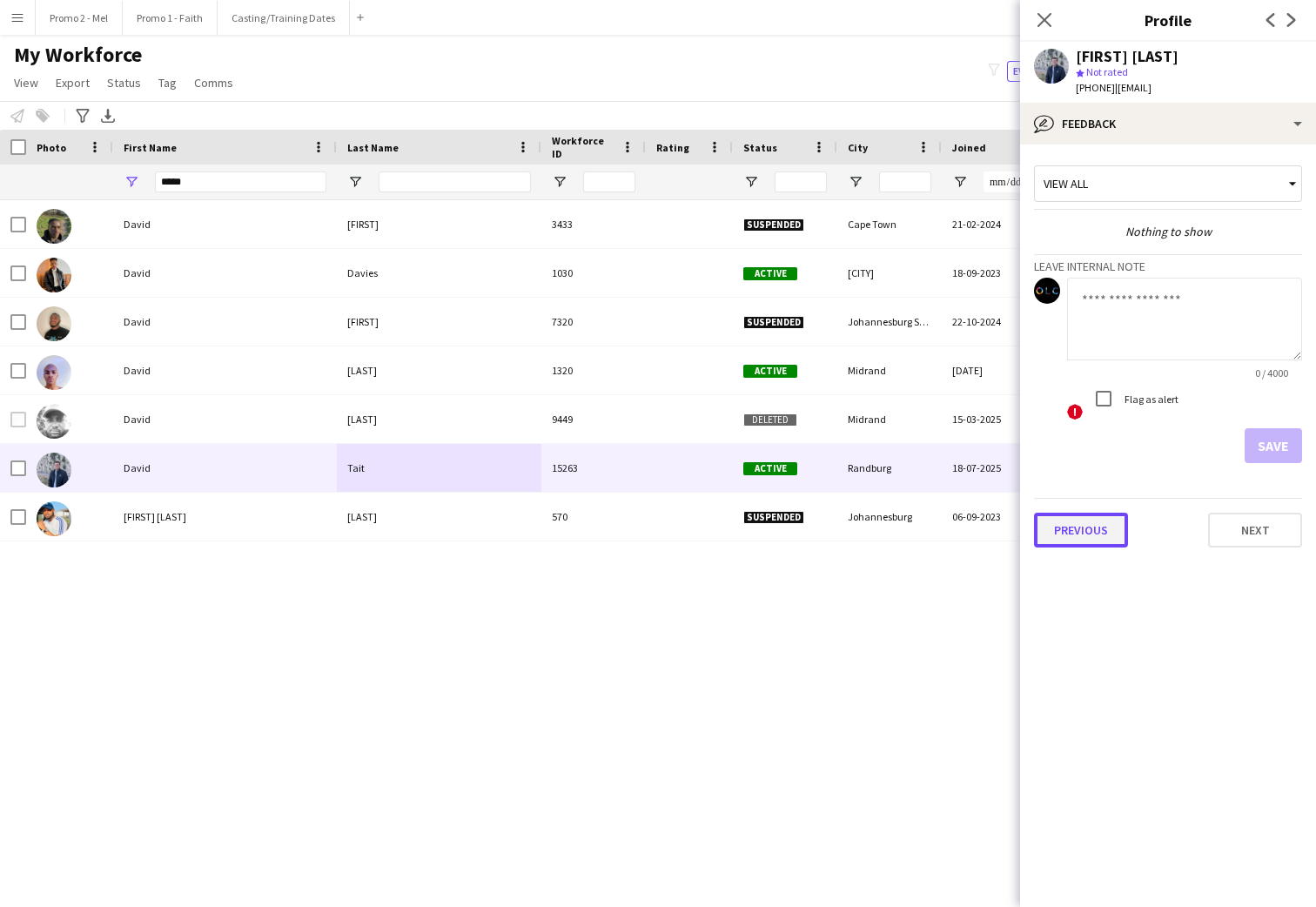 click on "Previous" 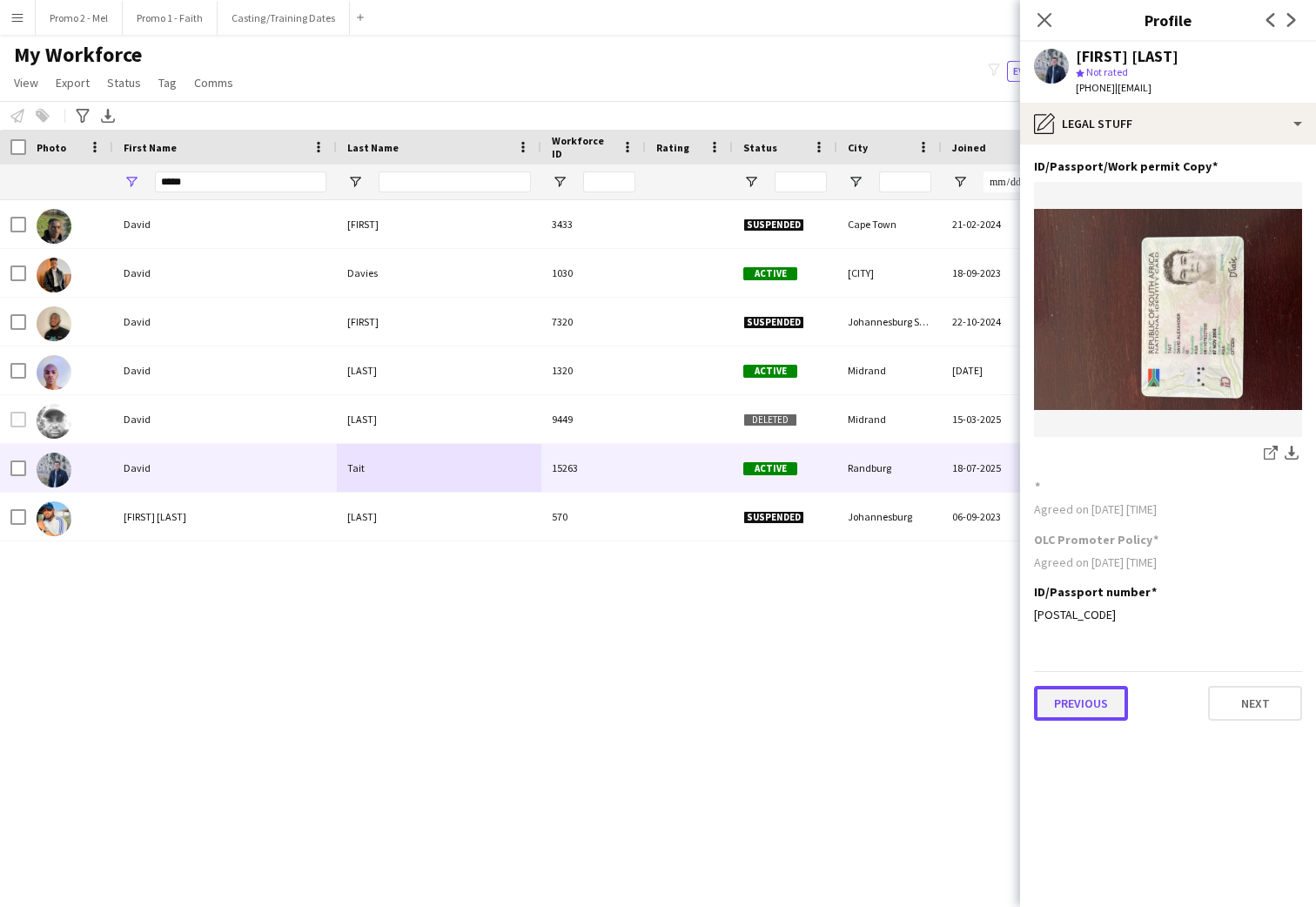 click on "Previous" 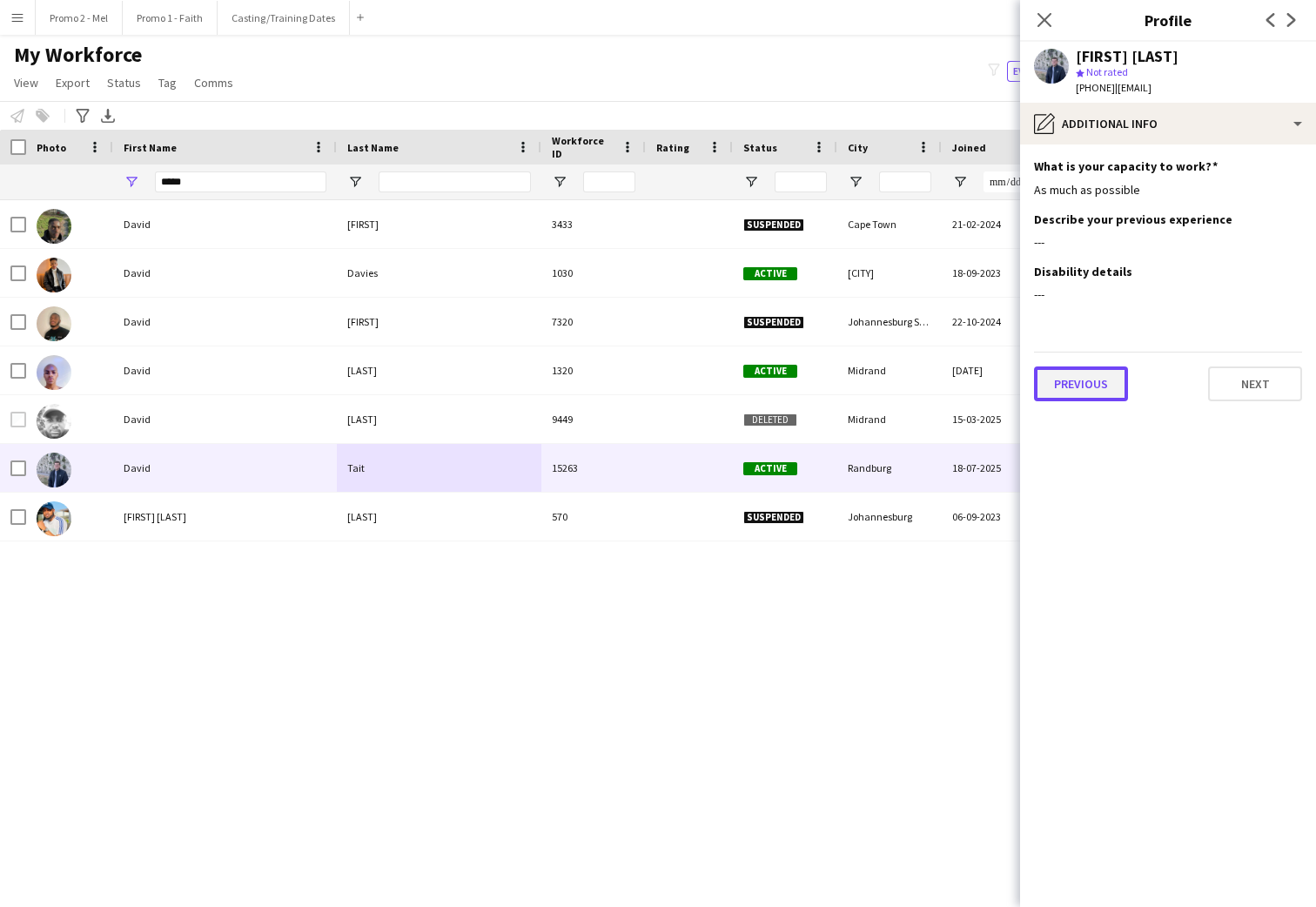 click on "Previous" 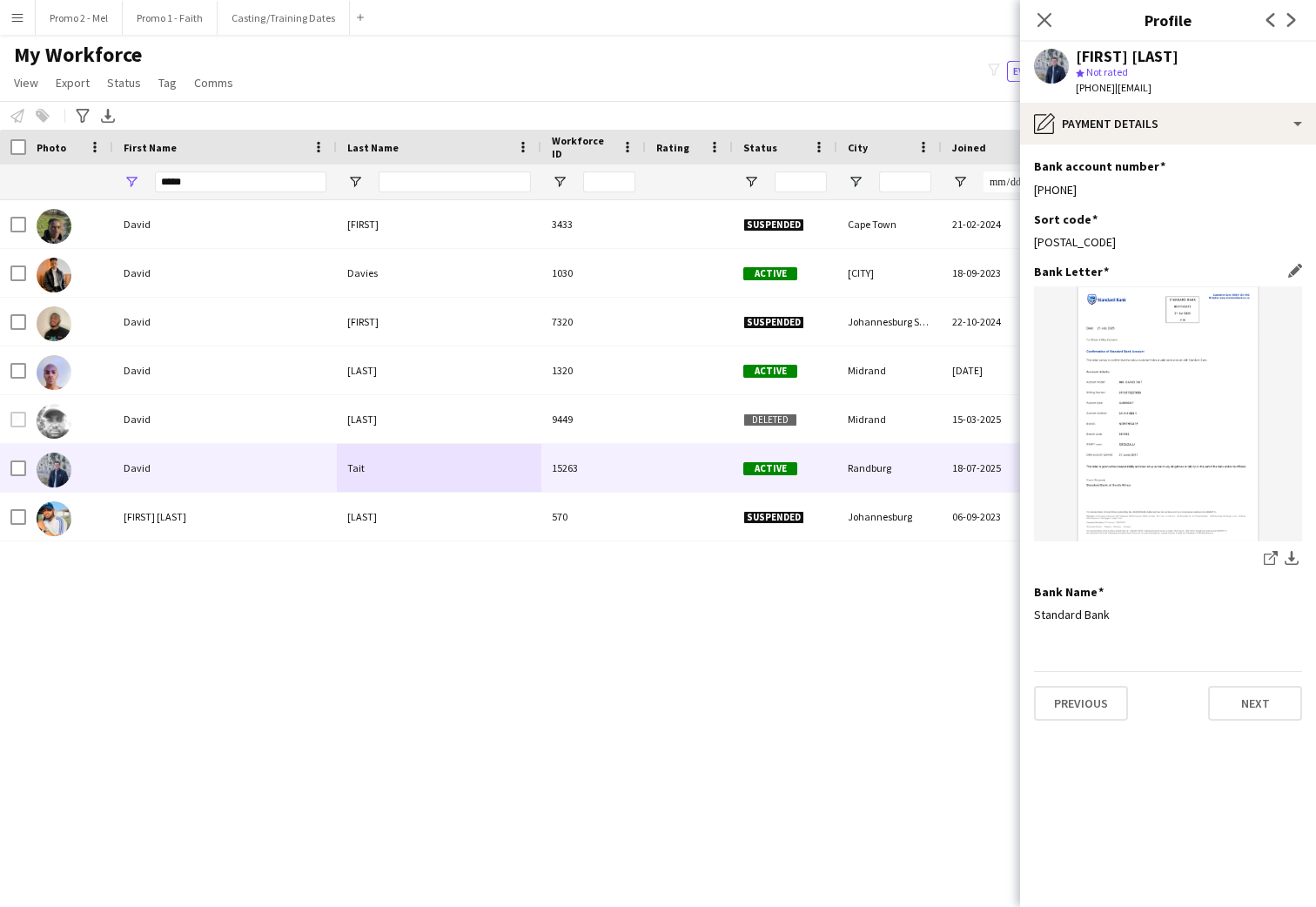 click 